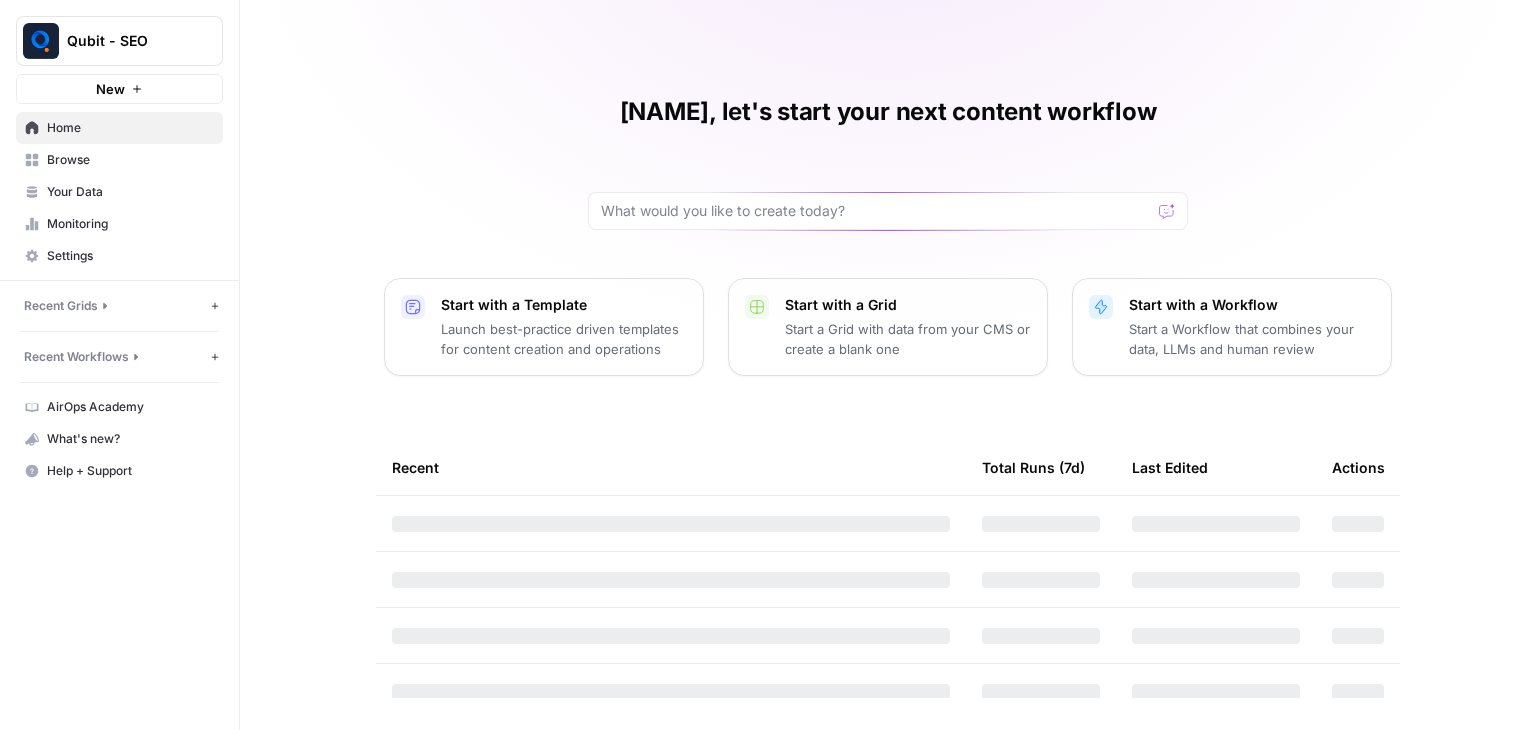 scroll, scrollTop: 0, scrollLeft: 0, axis: both 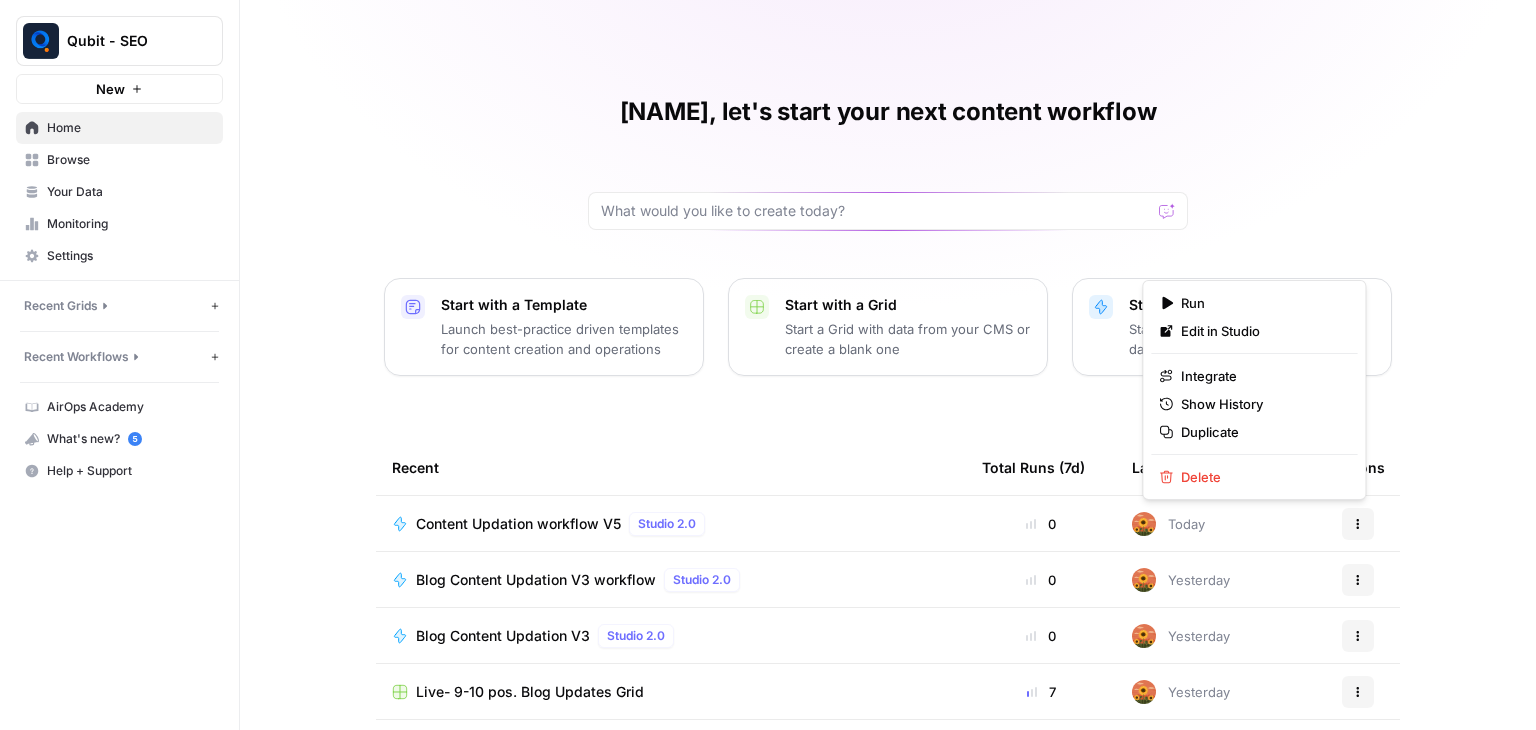 click on "Actions" at bounding box center [1358, 524] 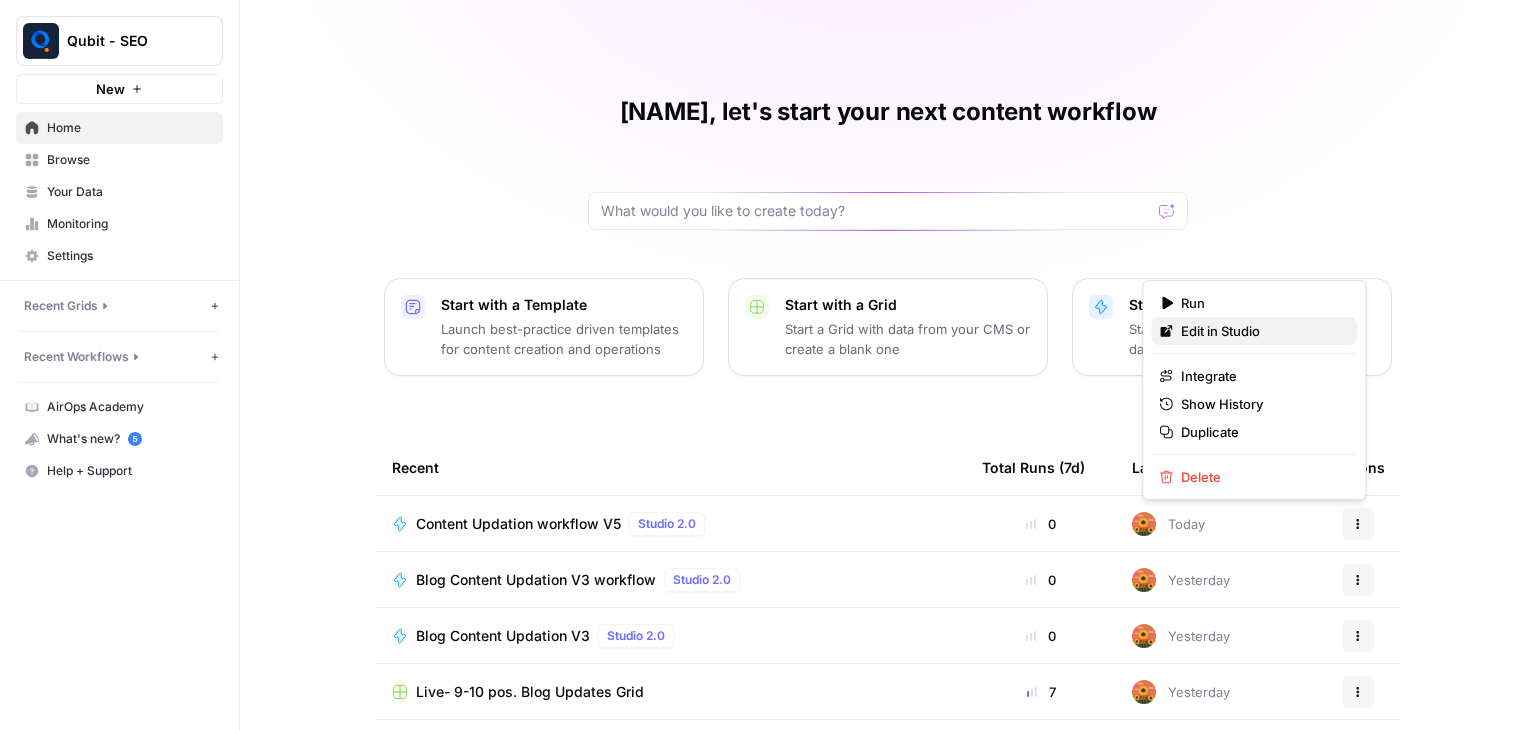 click on "Edit in Studio" at bounding box center [1261, 331] 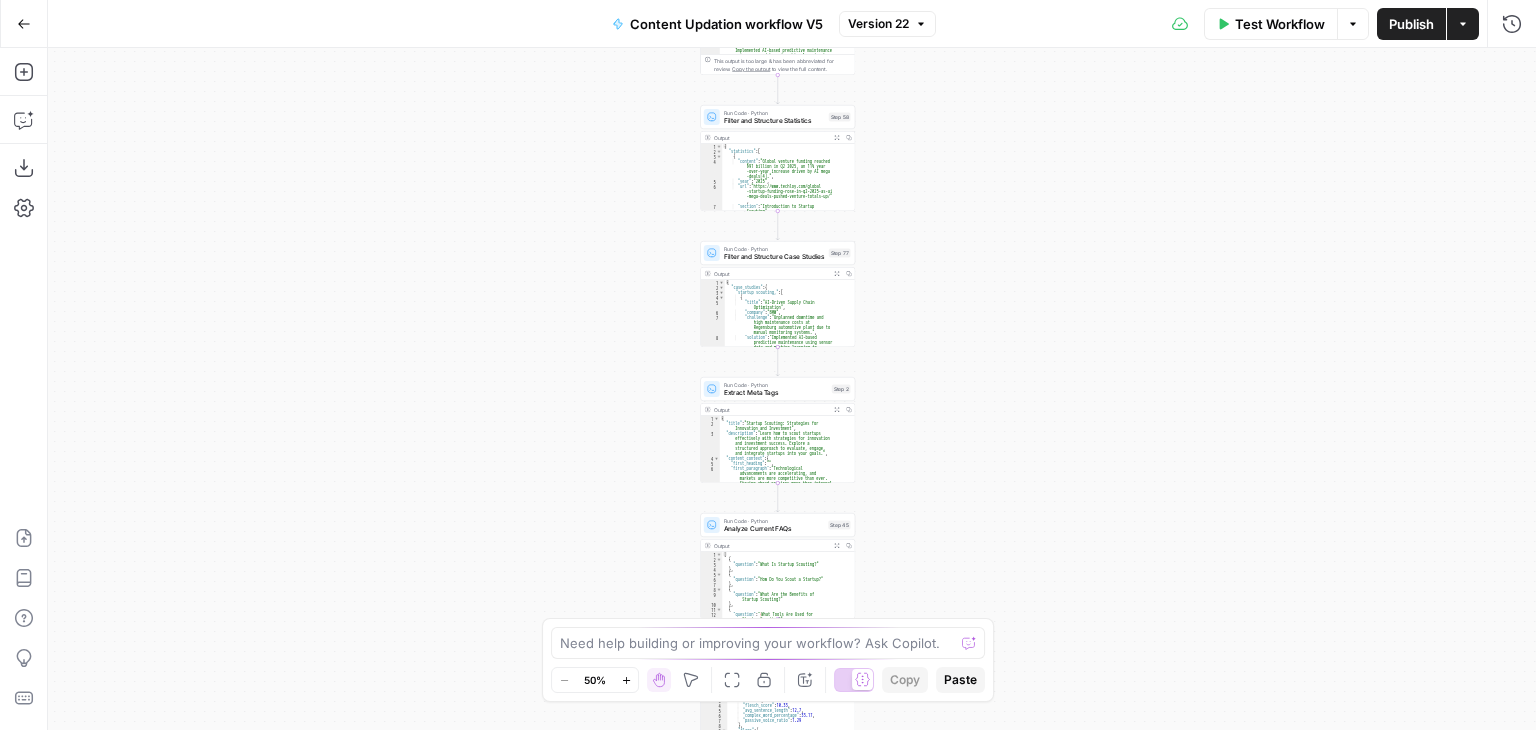 drag, startPoint x: 991, startPoint y: 253, endPoint x: 919, endPoint y: 505, distance: 262.08395 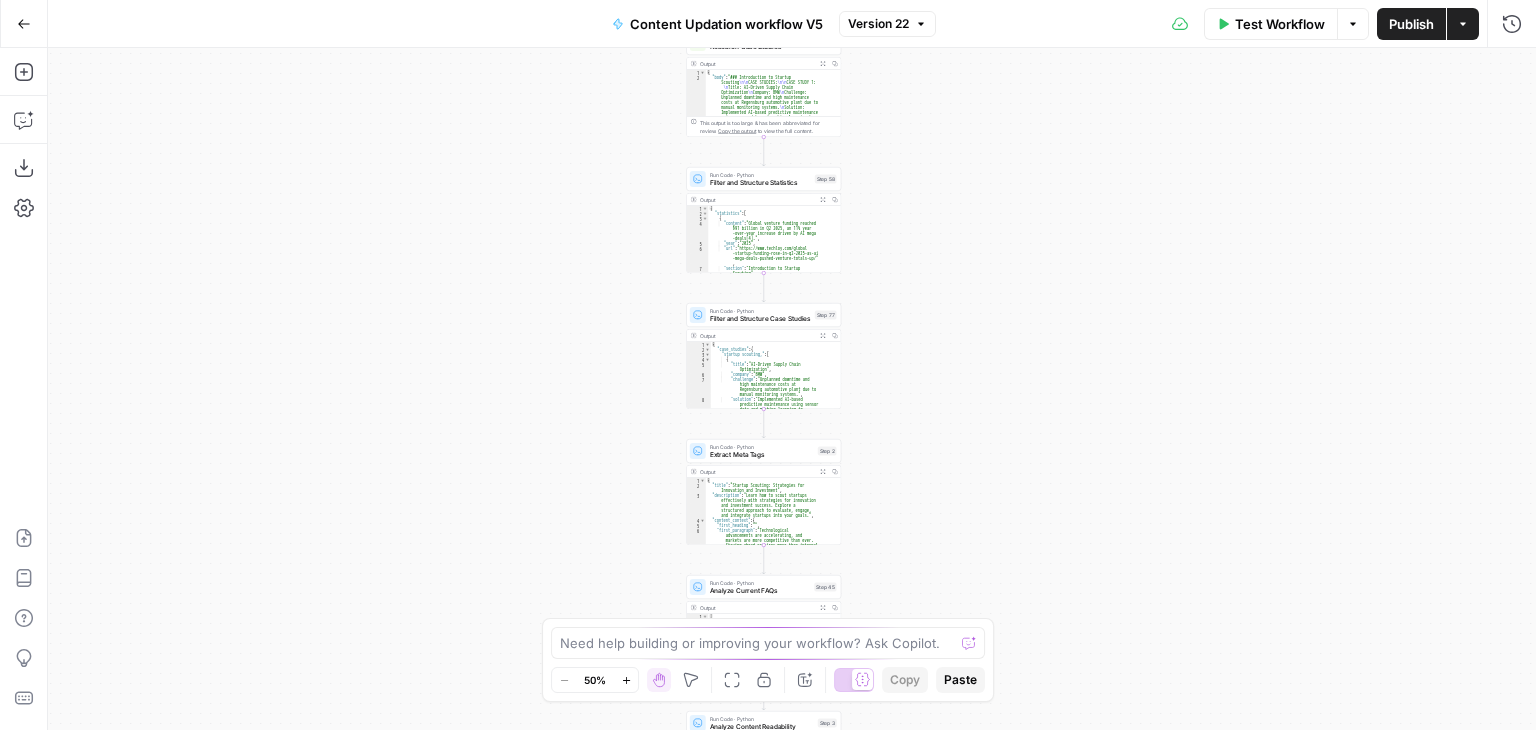 drag, startPoint x: 924, startPoint y: 269, endPoint x: 942, endPoint y: 507, distance: 238.6797 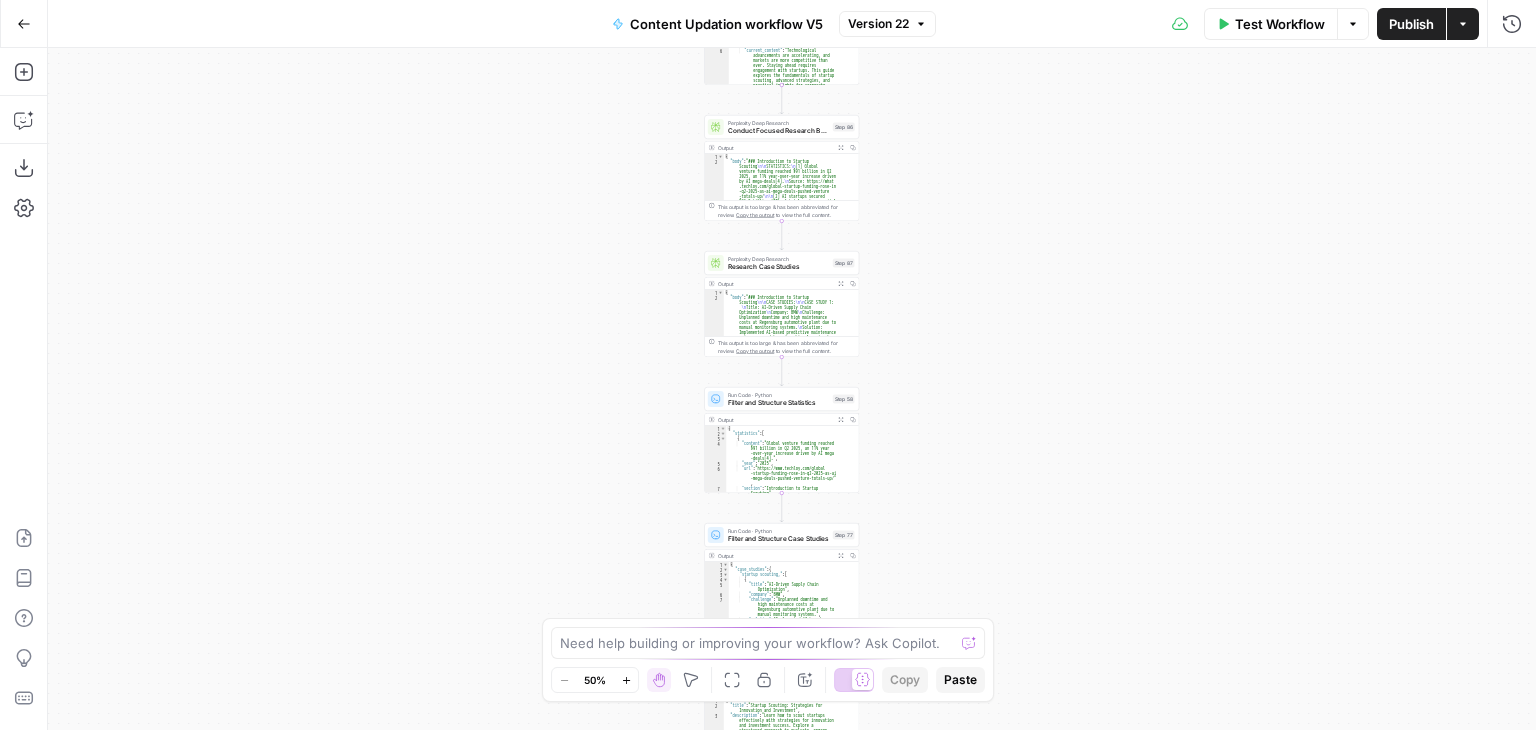 drag, startPoint x: 915, startPoint y: 82, endPoint x: 896, endPoint y: 361, distance: 279.6462 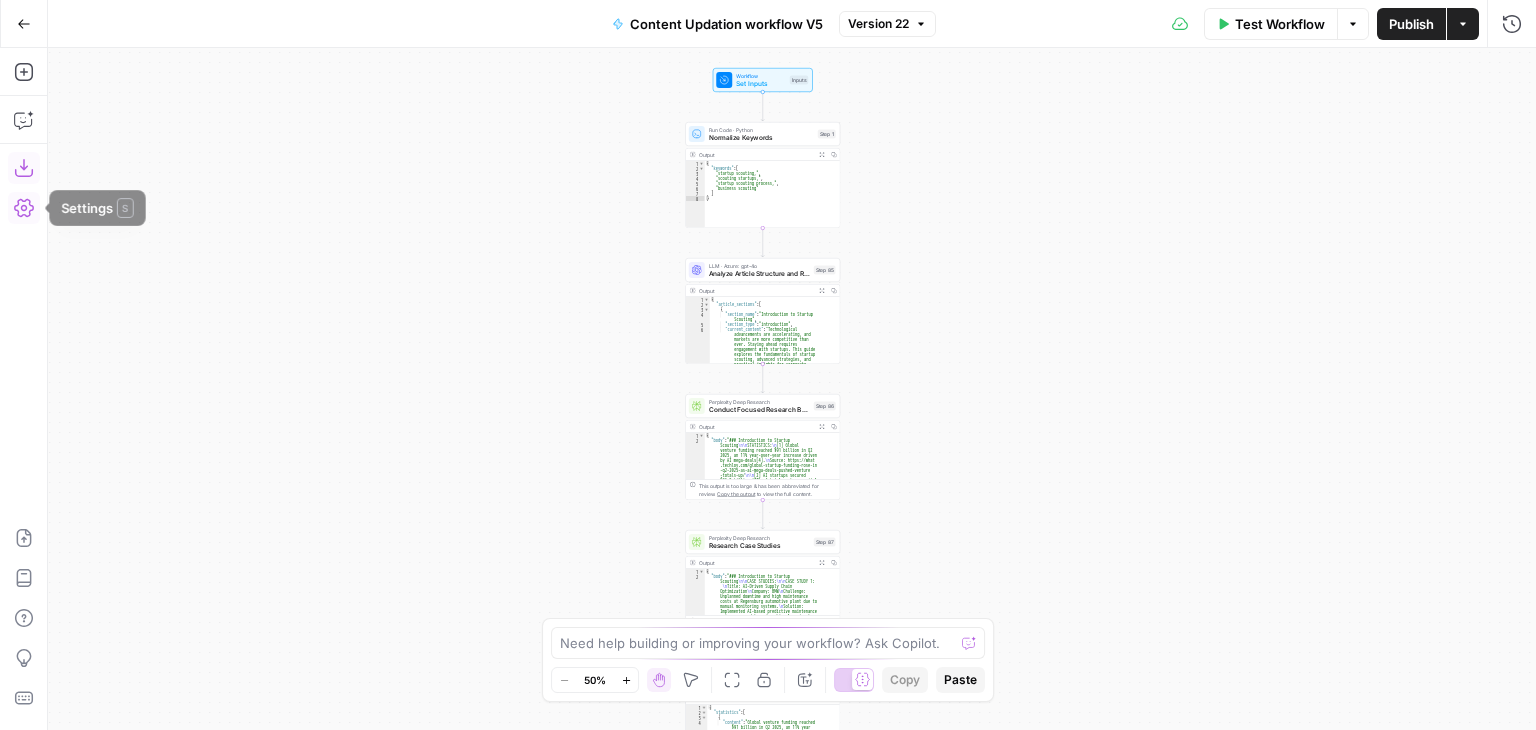 click 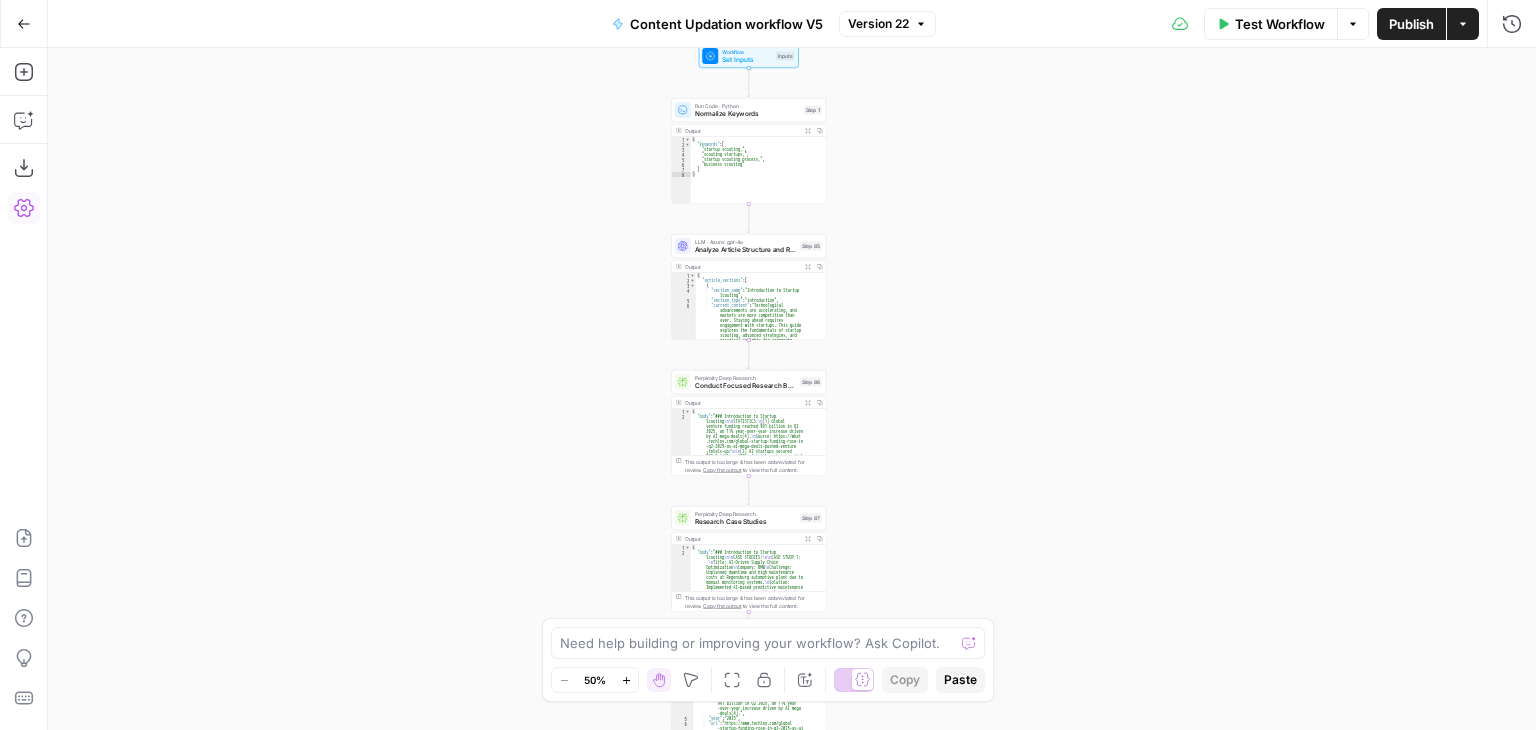 drag, startPoint x: 982, startPoint y: 285, endPoint x: 964, endPoint y: 253, distance: 36.71512 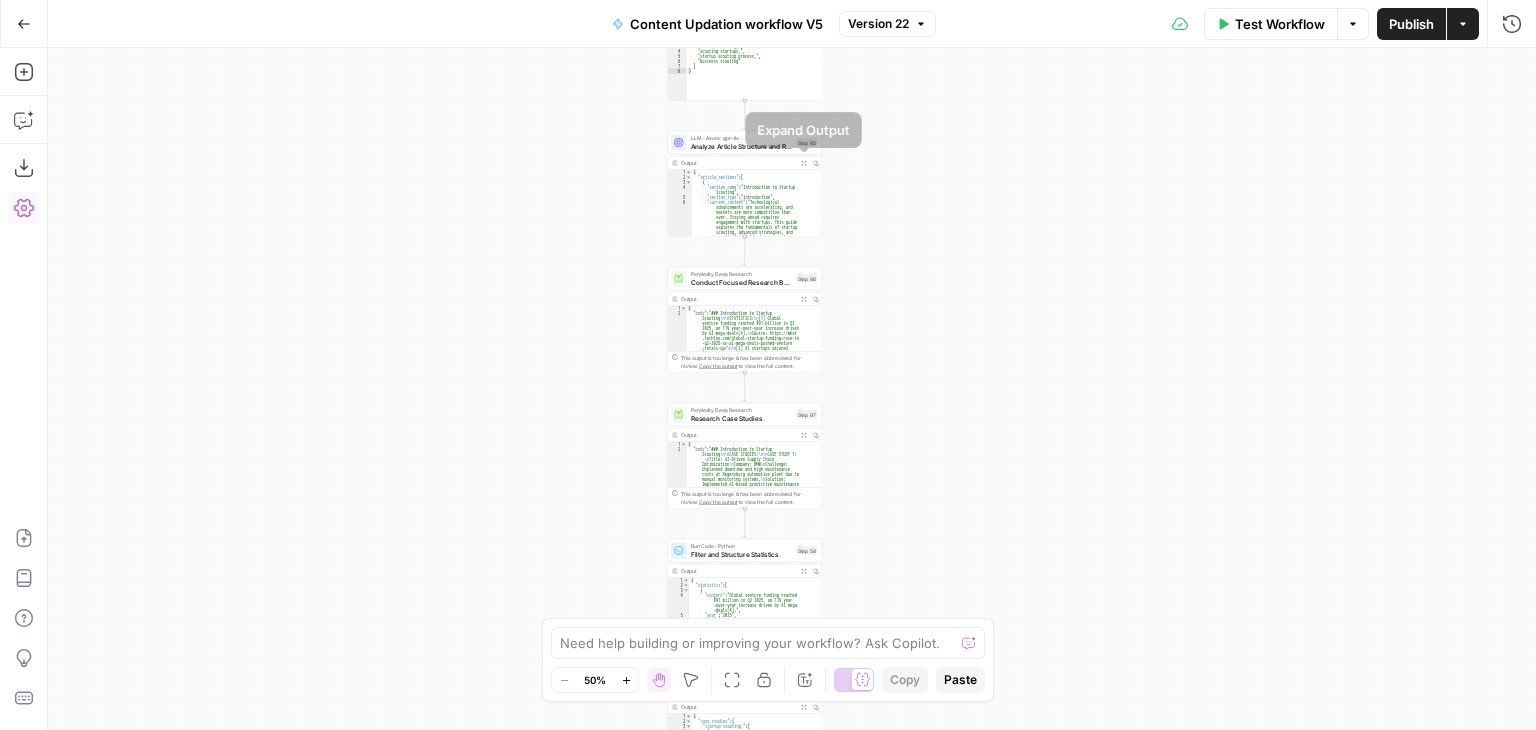 click on "Expand Output" at bounding box center [804, 163] 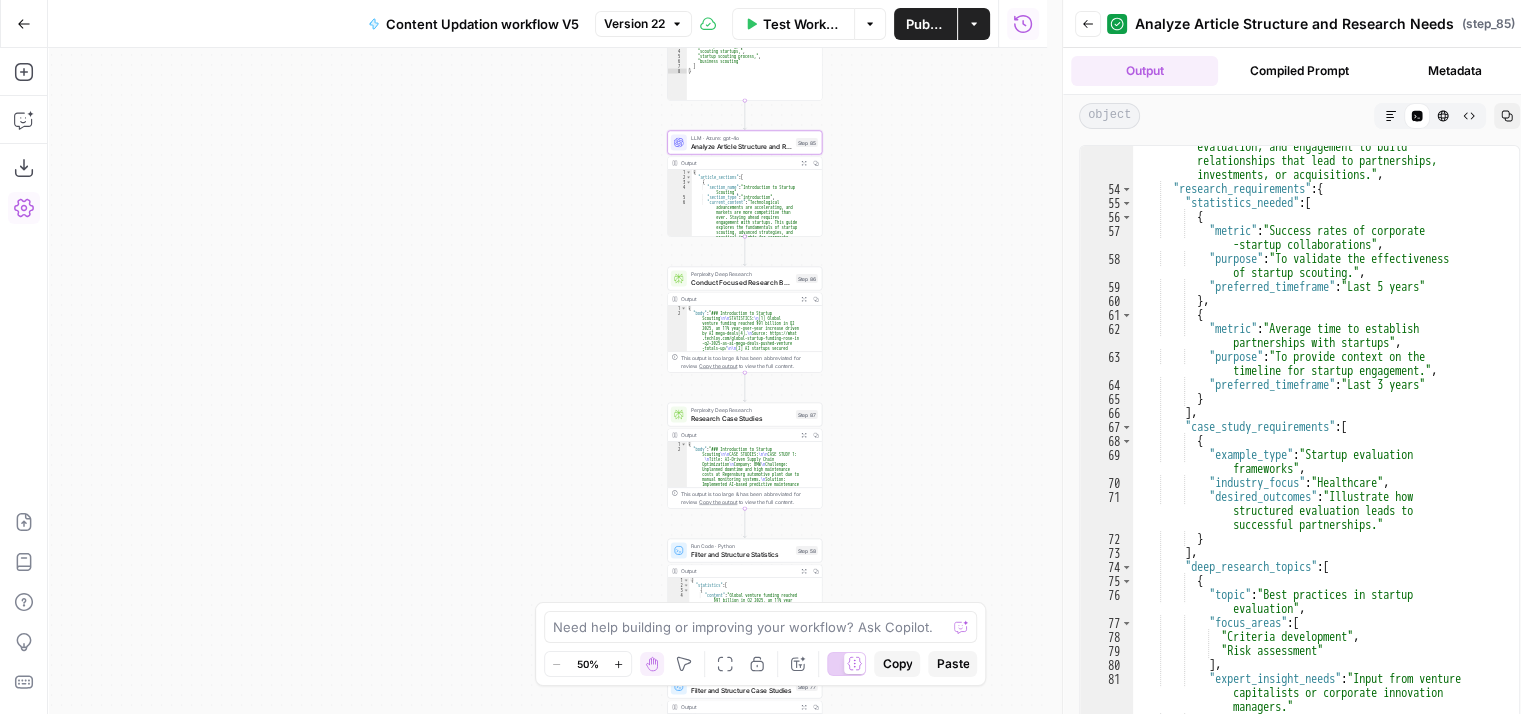 scroll, scrollTop: 1120, scrollLeft: 0, axis: vertical 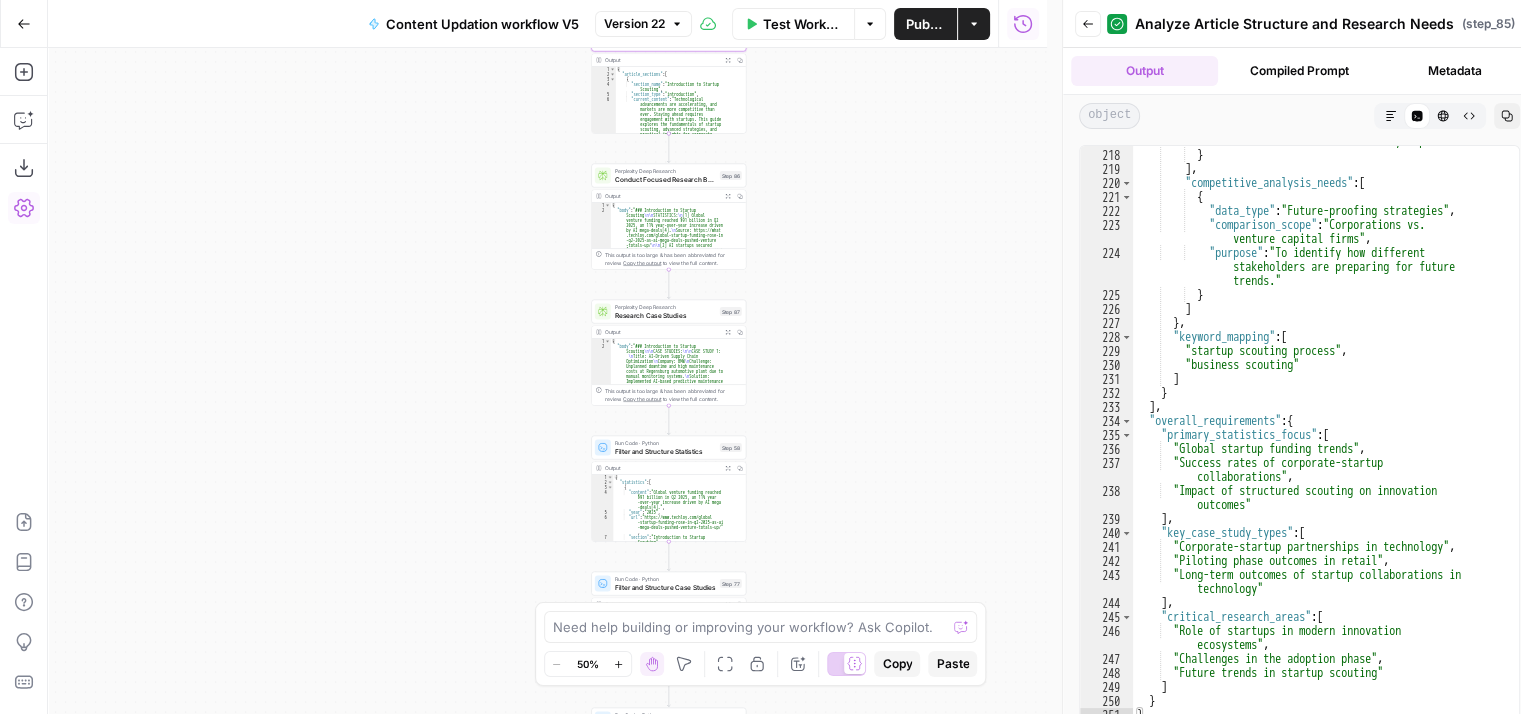 drag, startPoint x: 958, startPoint y: 280, endPoint x: 865, endPoint y: 169, distance: 144.81023 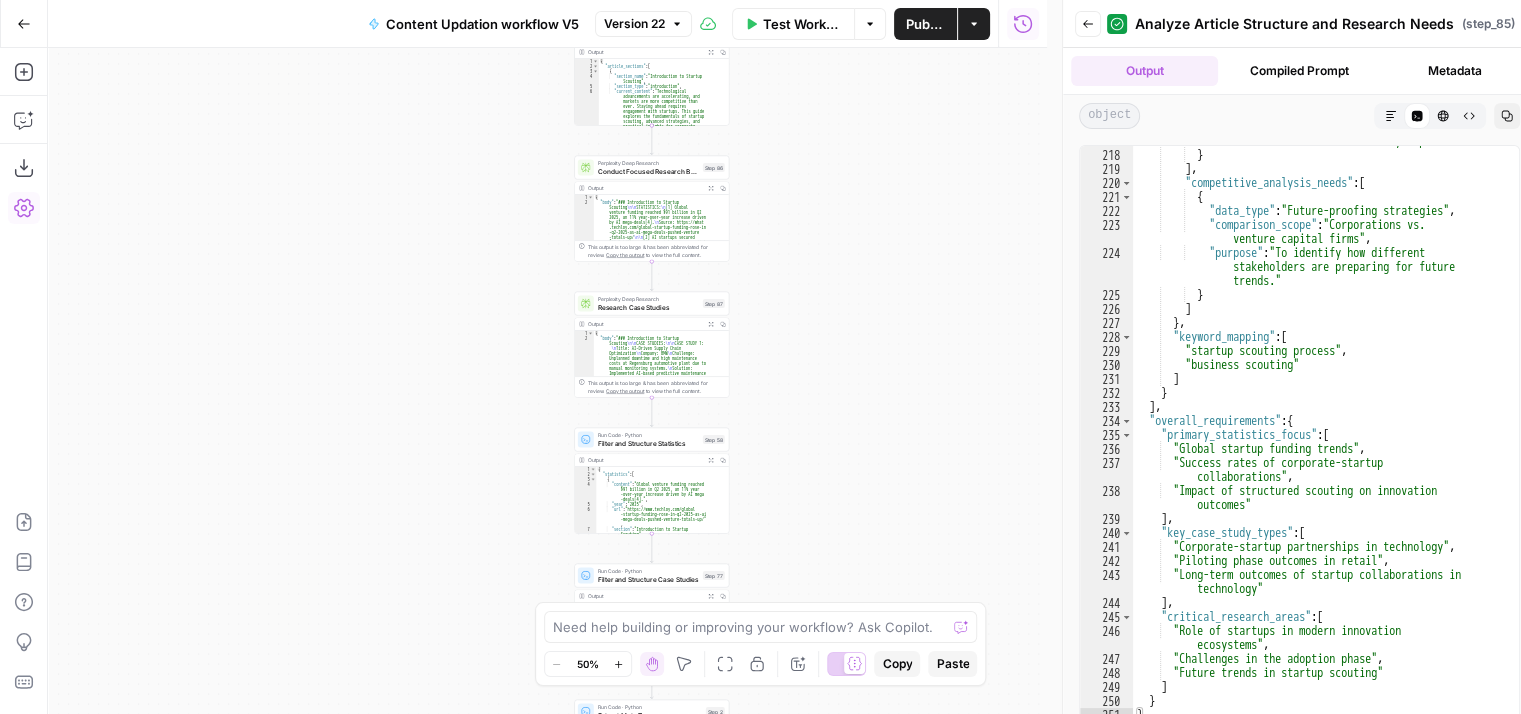 drag, startPoint x: 819, startPoint y: 337, endPoint x: 816, endPoint y: 305, distance: 32.140316 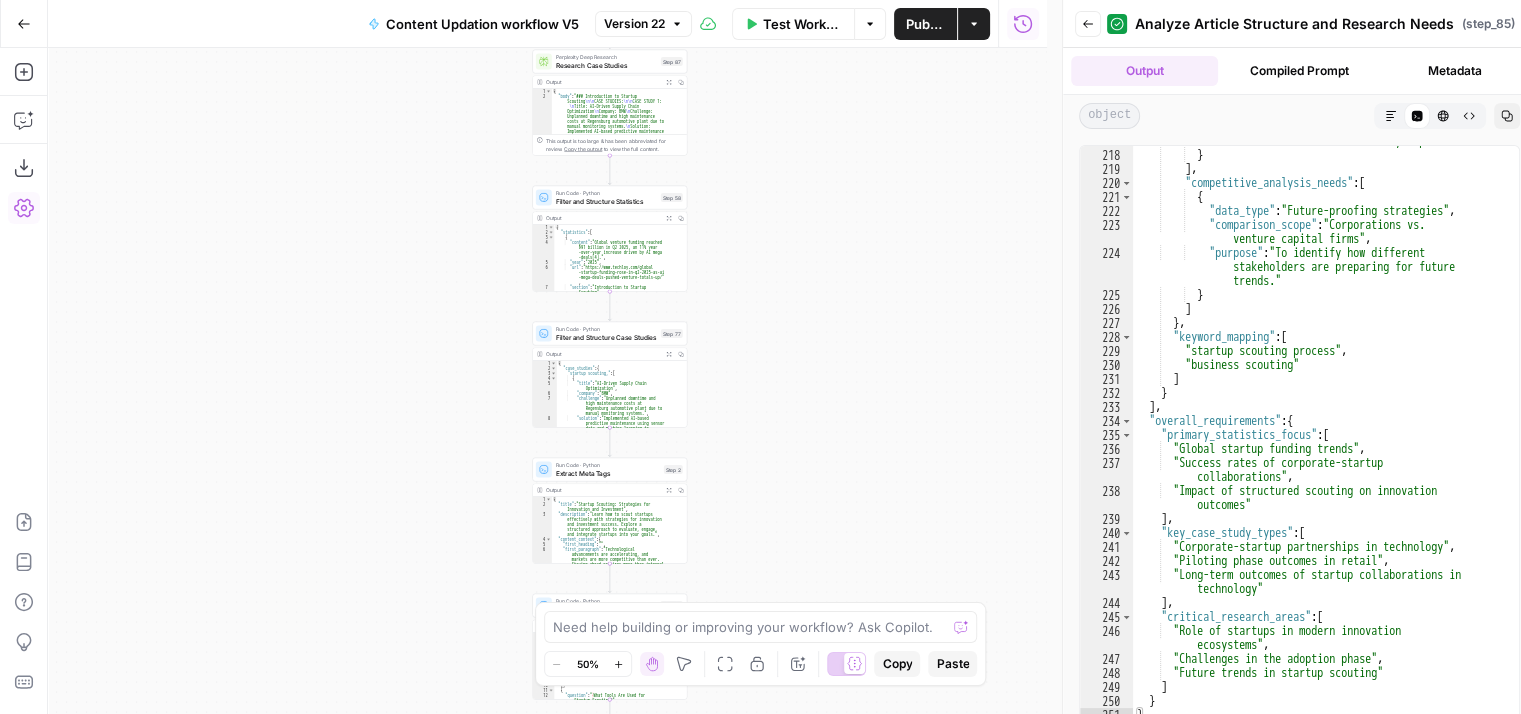 drag, startPoint x: 788, startPoint y: 351, endPoint x: 749, endPoint y: 137, distance: 217.5247 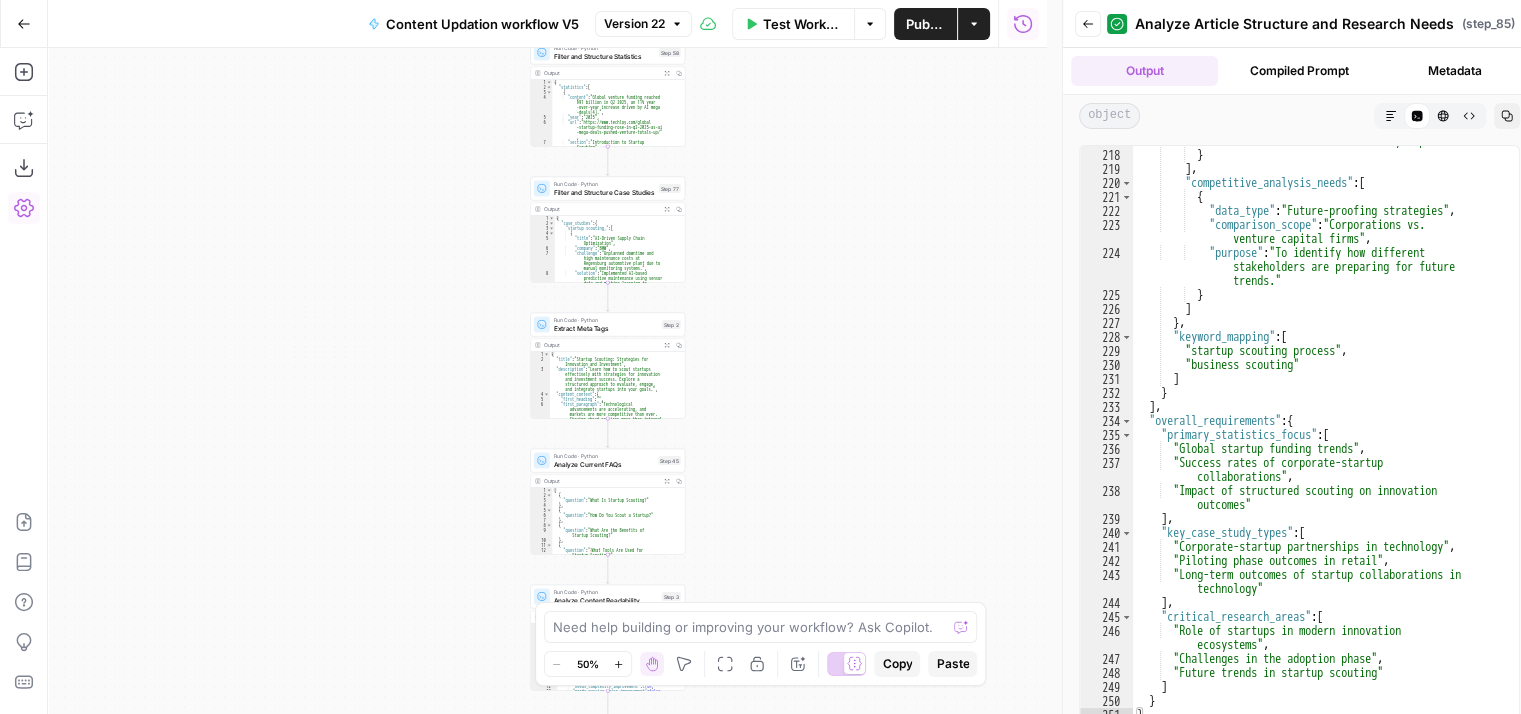 drag, startPoint x: 864, startPoint y: 374, endPoint x: 865, endPoint y: 177, distance: 197.00253 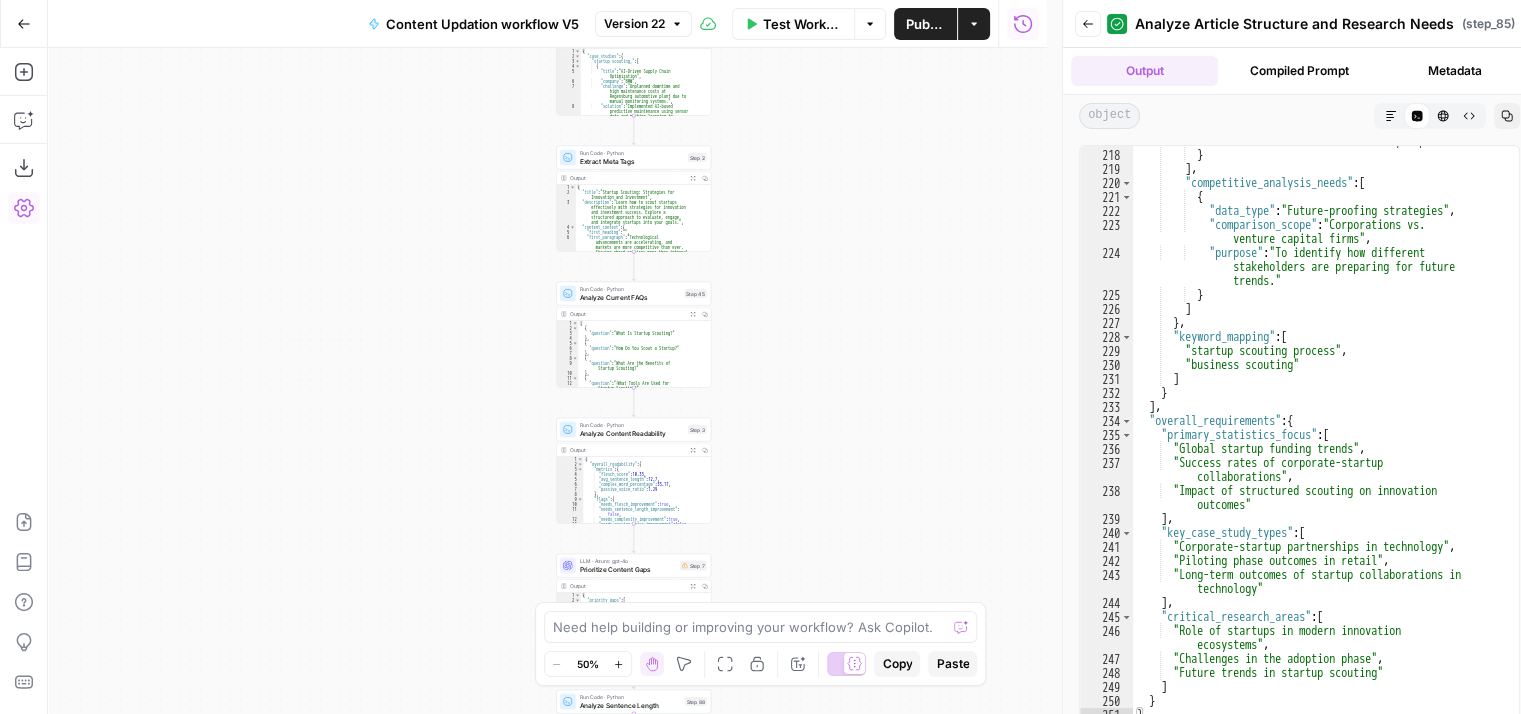 drag, startPoint x: 823, startPoint y: 318, endPoint x: 851, endPoint y: 171, distance: 149.64291 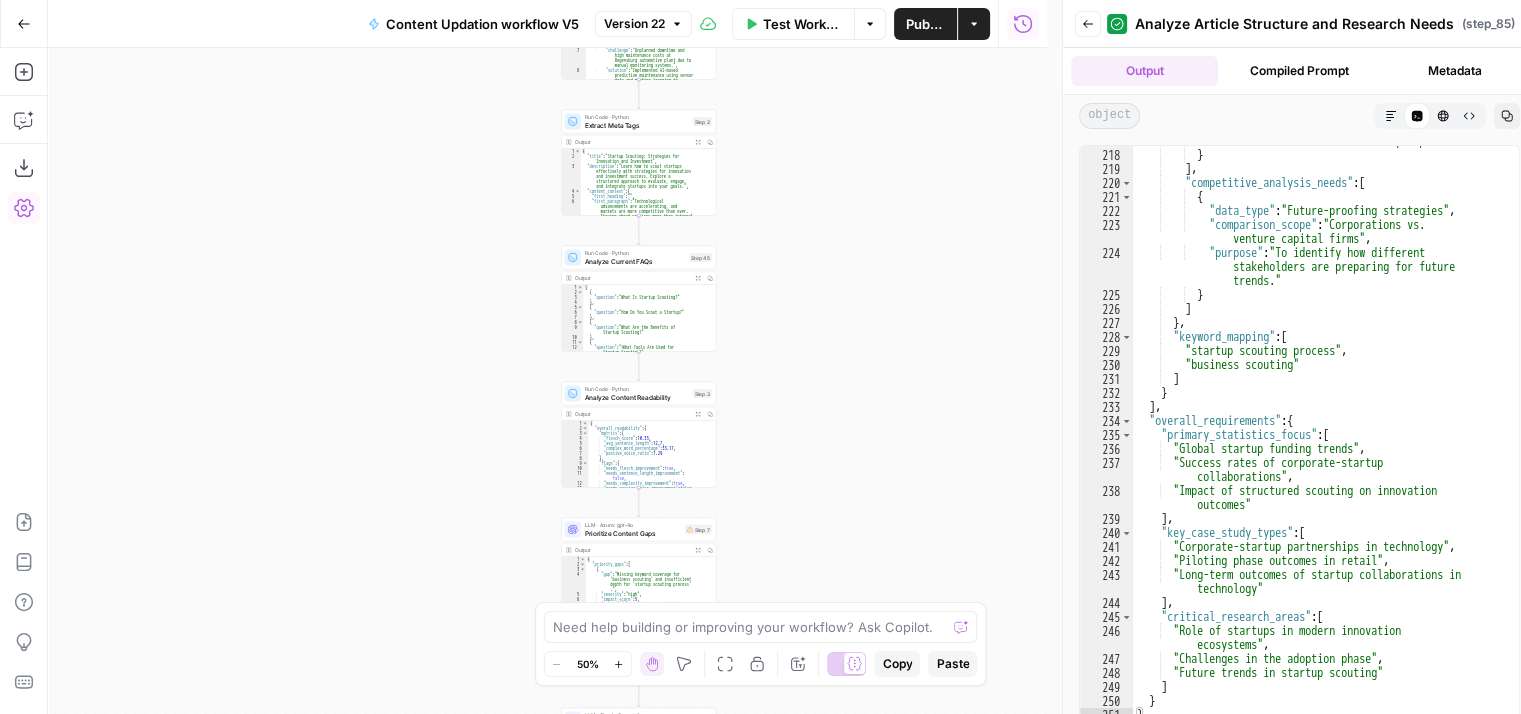 drag, startPoint x: 854, startPoint y: 301, endPoint x: 842, endPoint y: 124, distance: 177.40631 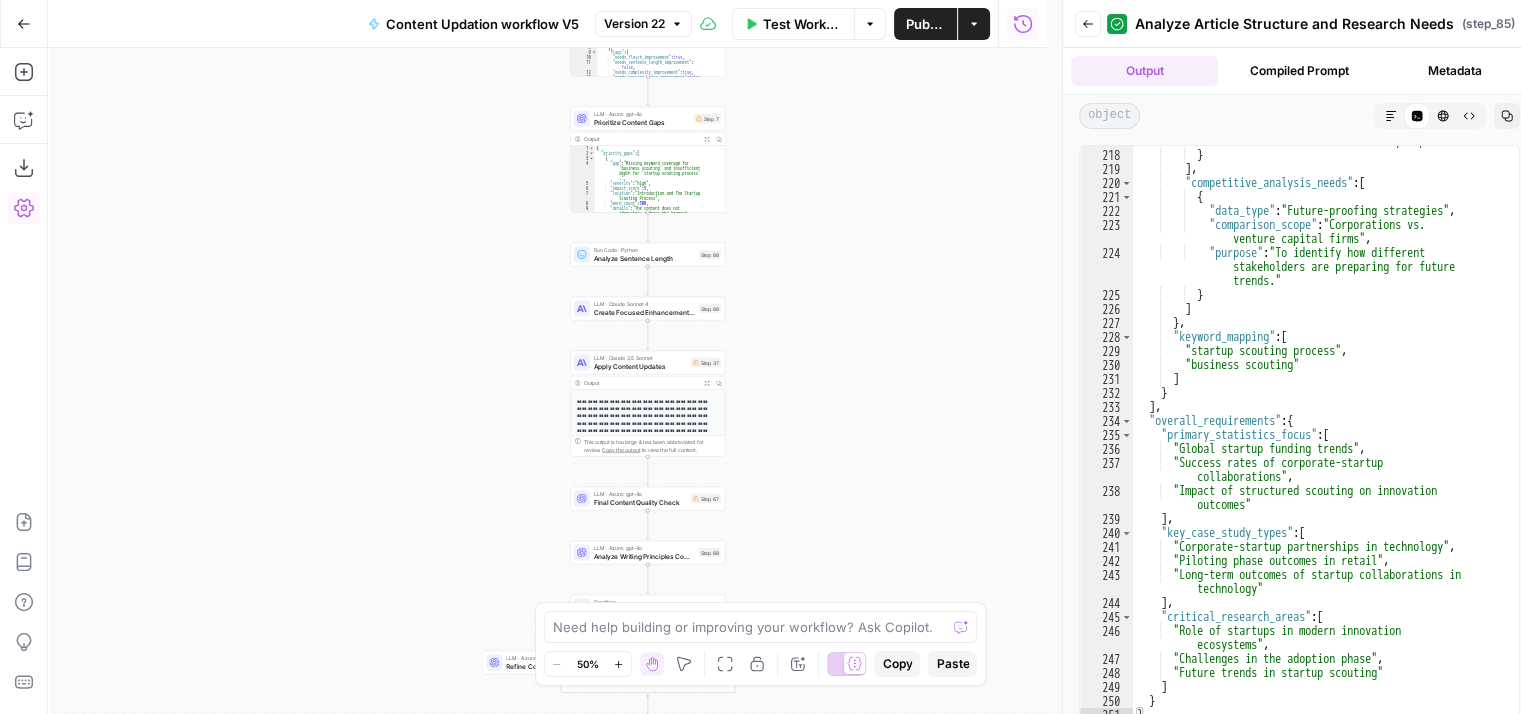 drag, startPoint x: 848, startPoint y: 312, endPoint x: 869, endPoint y: 76, distance: 236.93248 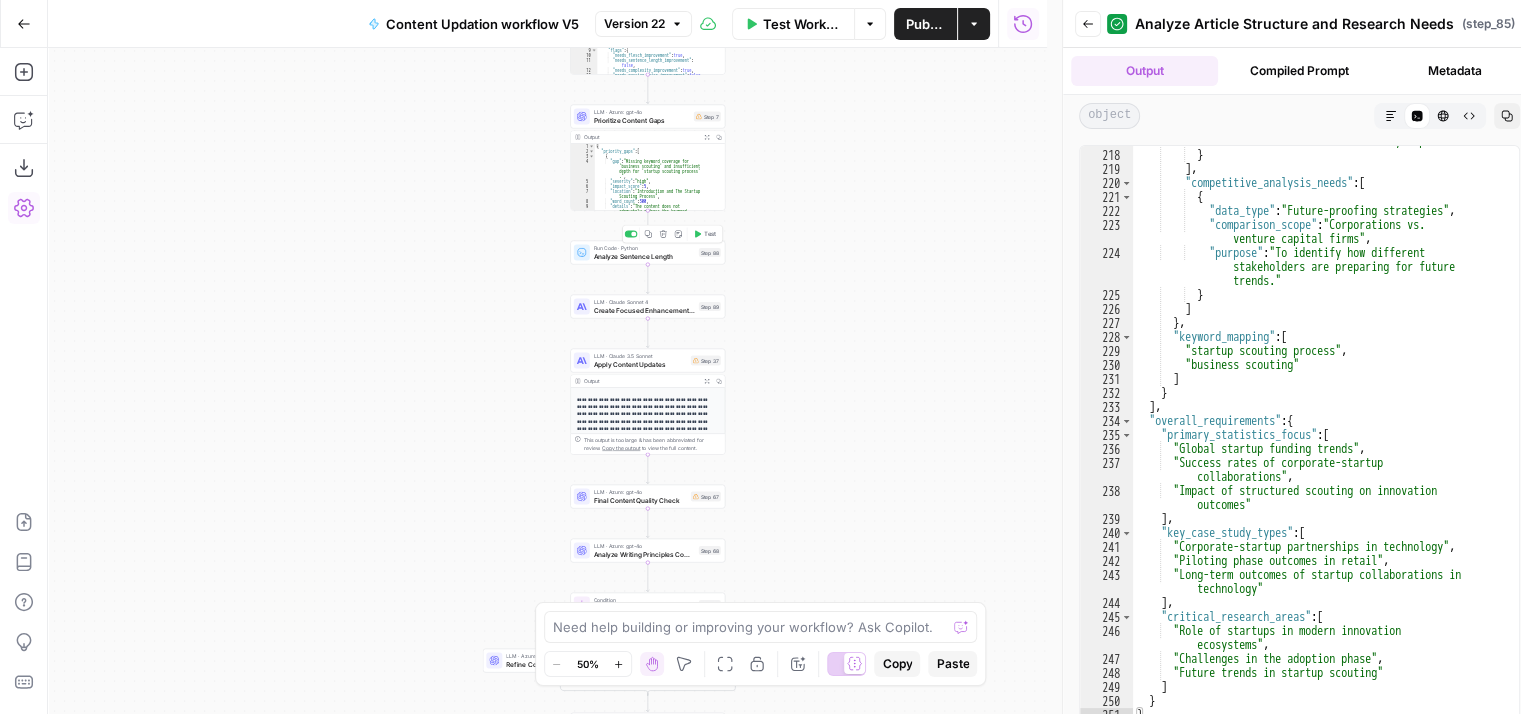 click 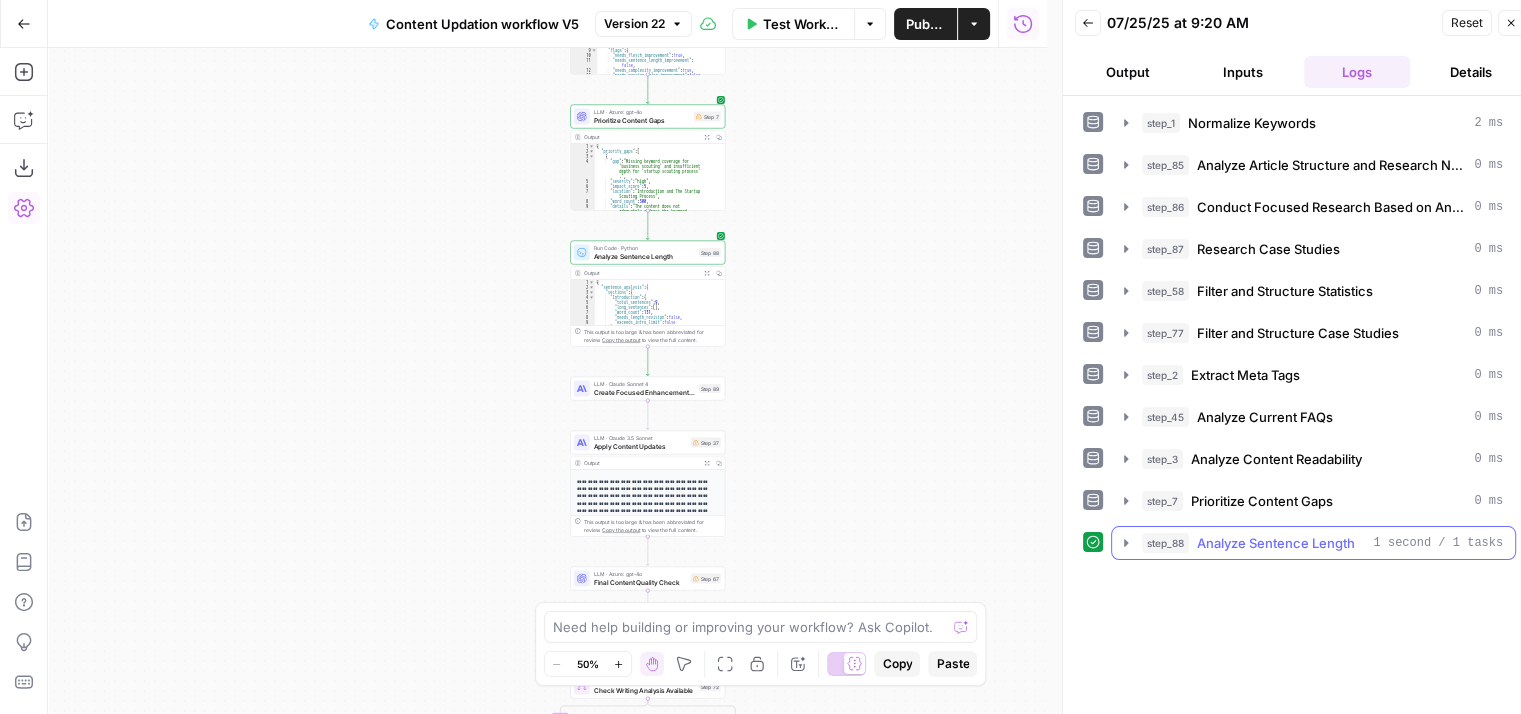 click on "step_88 Analyze Sentence Length 1 second / 1 tasks" at bounding box center (1313, 543) 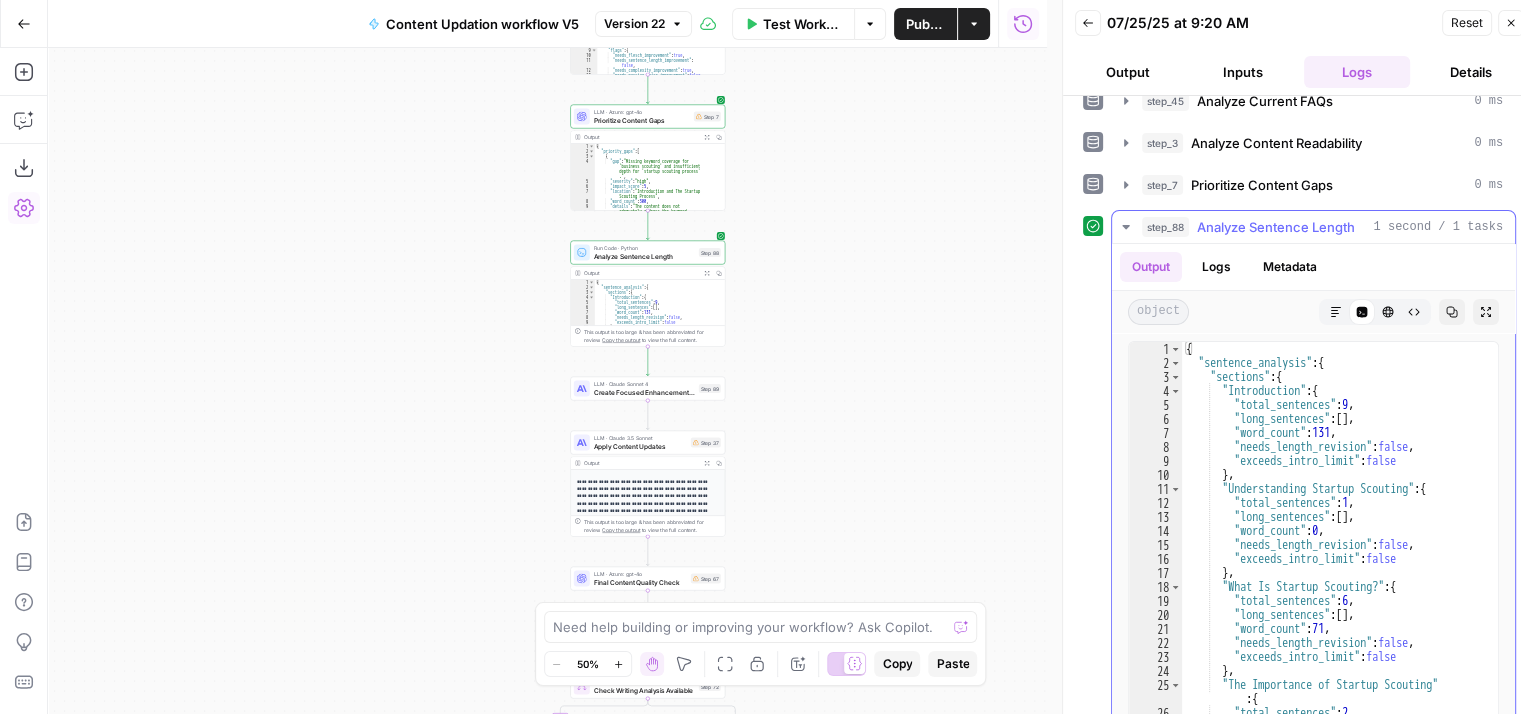 scroll, scrollTop: 335, scrollLeft: 0, axis: vertical 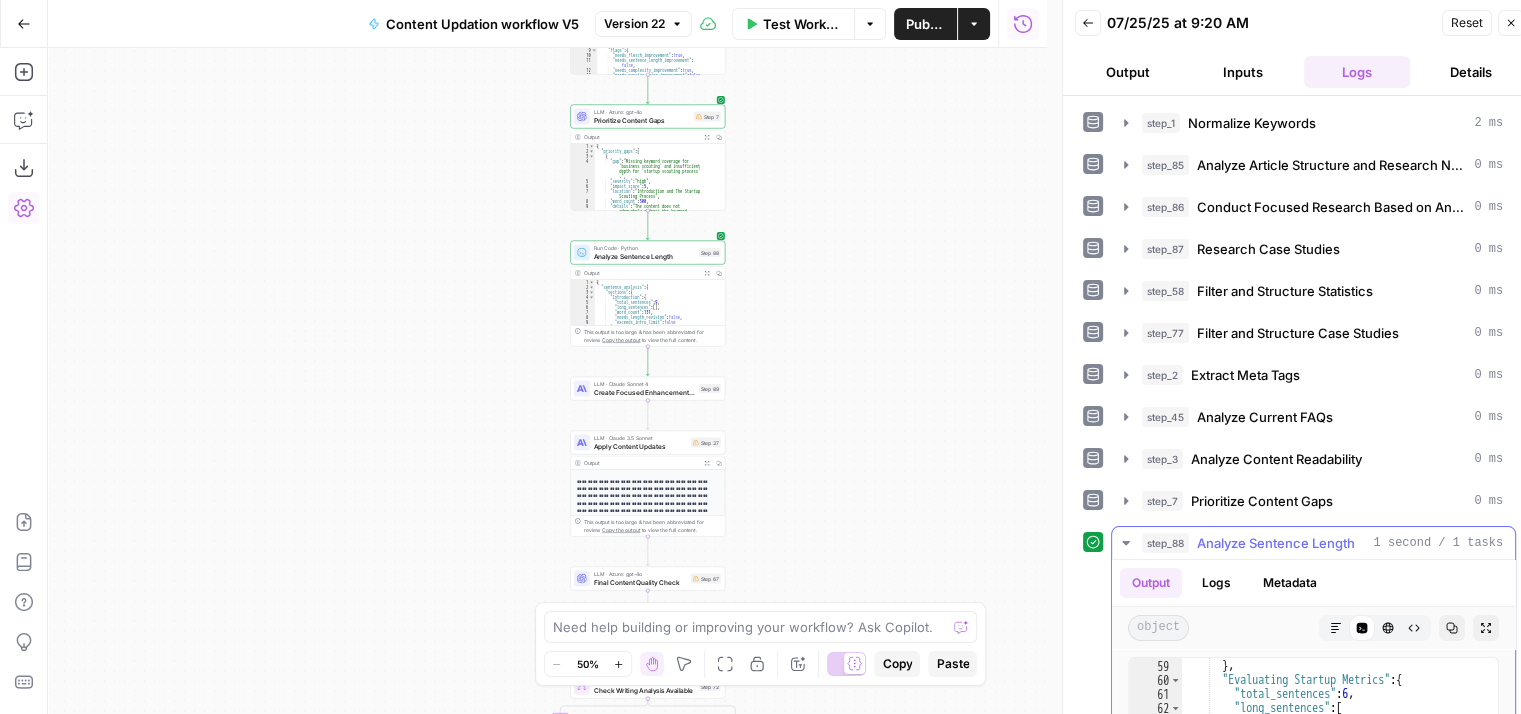 click on "Analyze Sentence Length" at bounding box center (1276, 543) 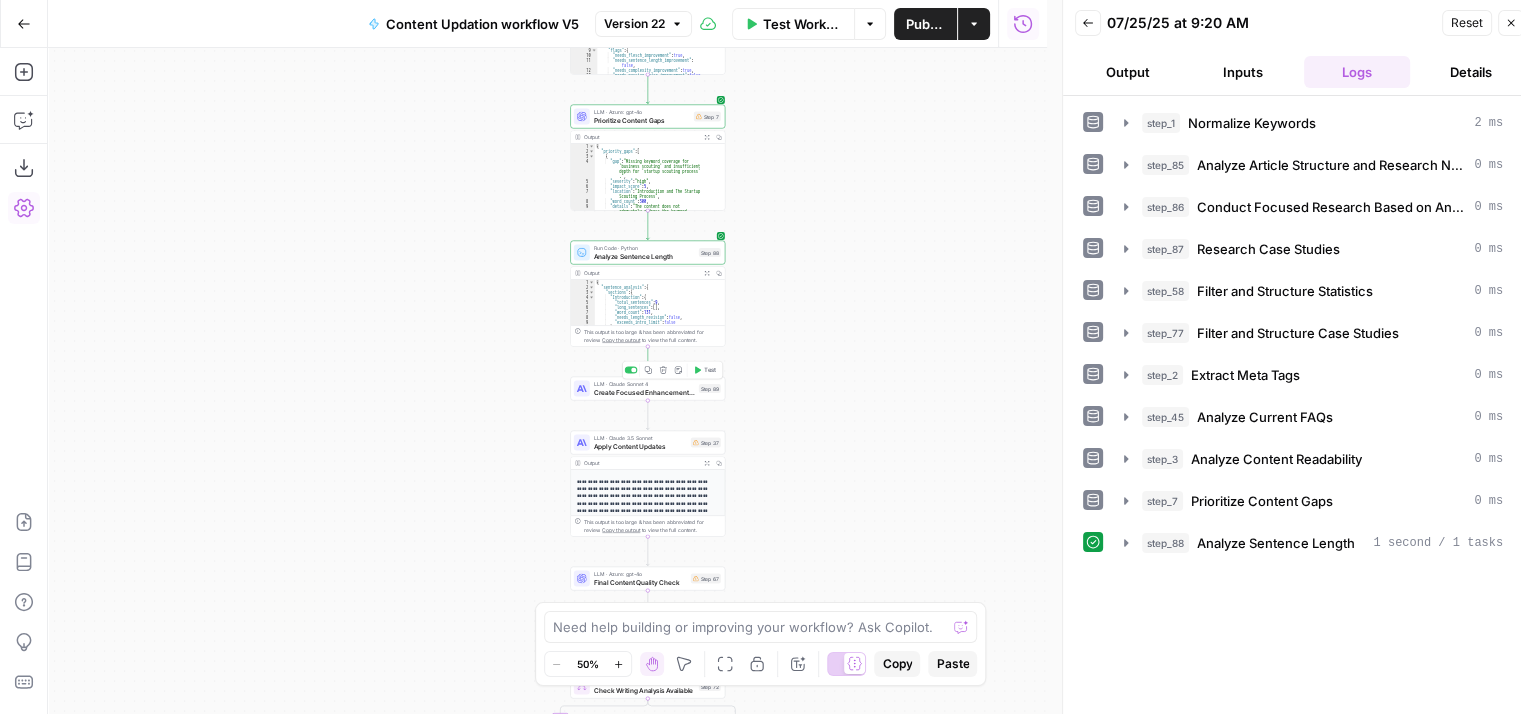 click on "Create Focused Enhancement Plan" at bounding box center (644, 392) 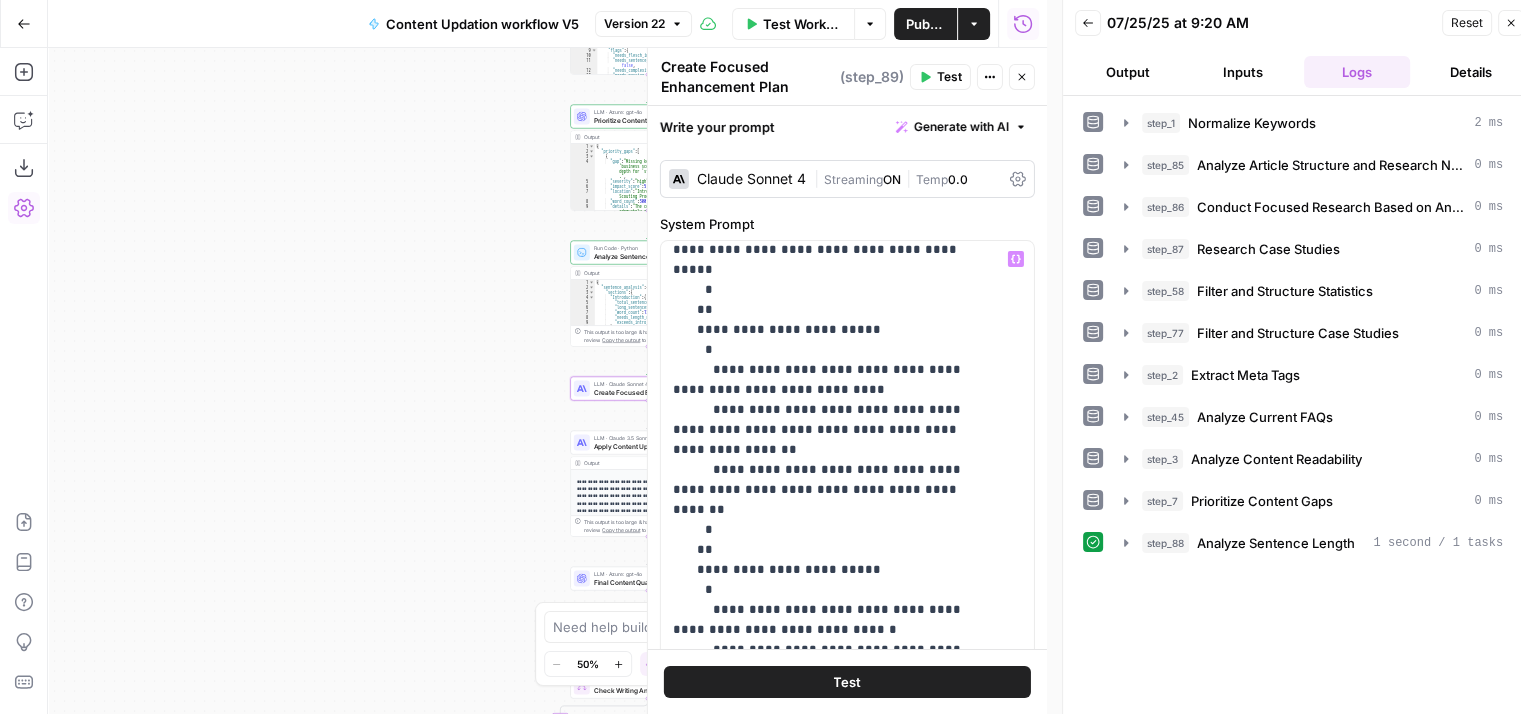 scroll, scrollTop: 1561, scrollLeft: 0, axis: vertical 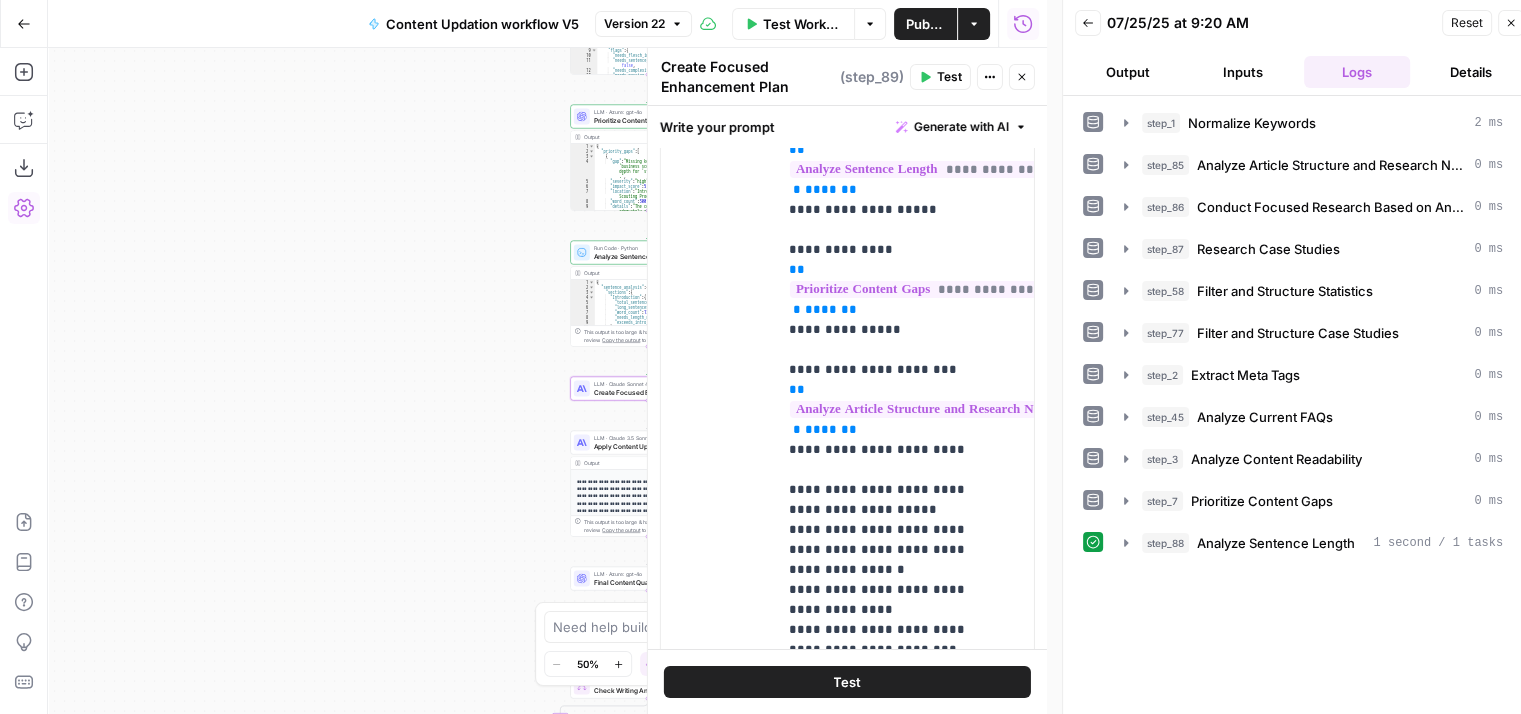 click on "Test" at bounding box center (949, 77) 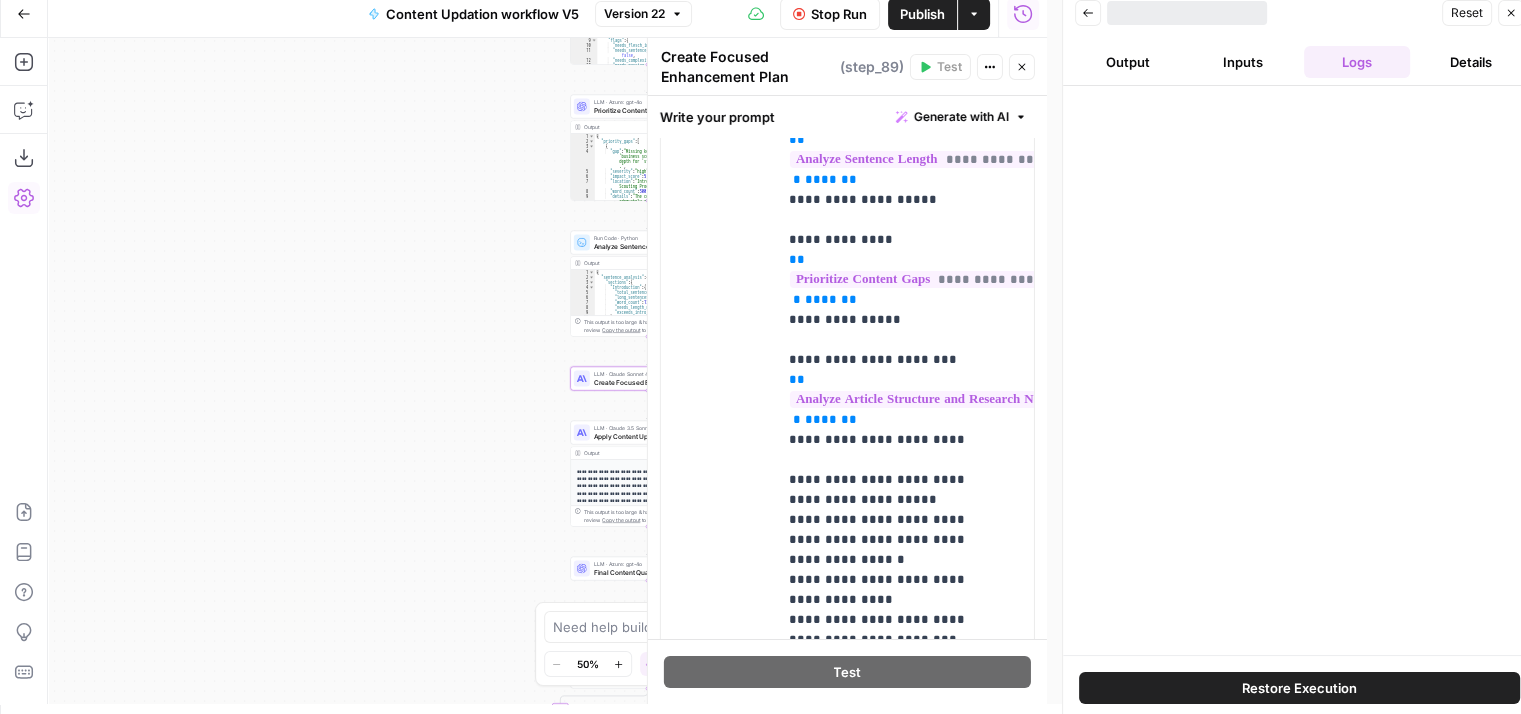 scroll, scrollTop: 16, scrollLeft: 0, axis: vertical 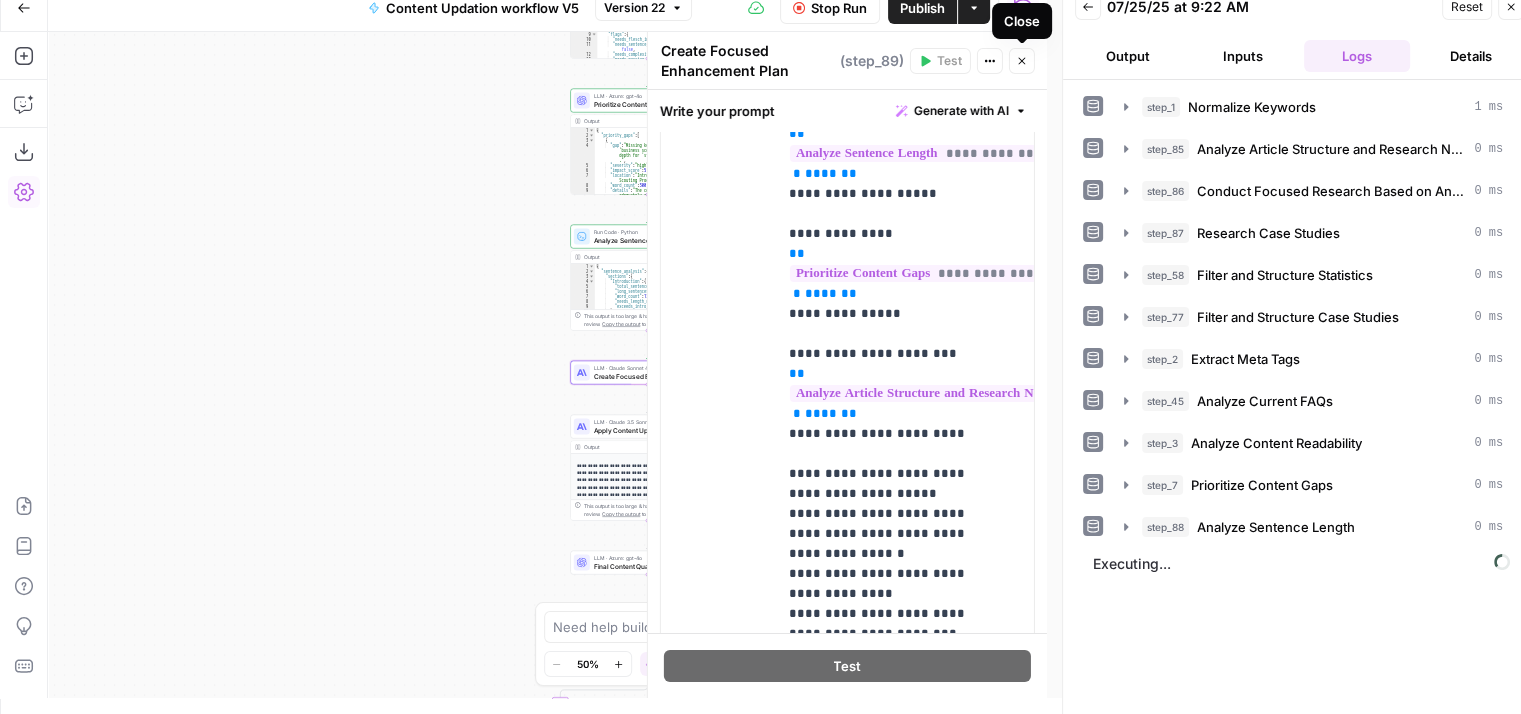click on "Close" at bounding box center [1022, 61] 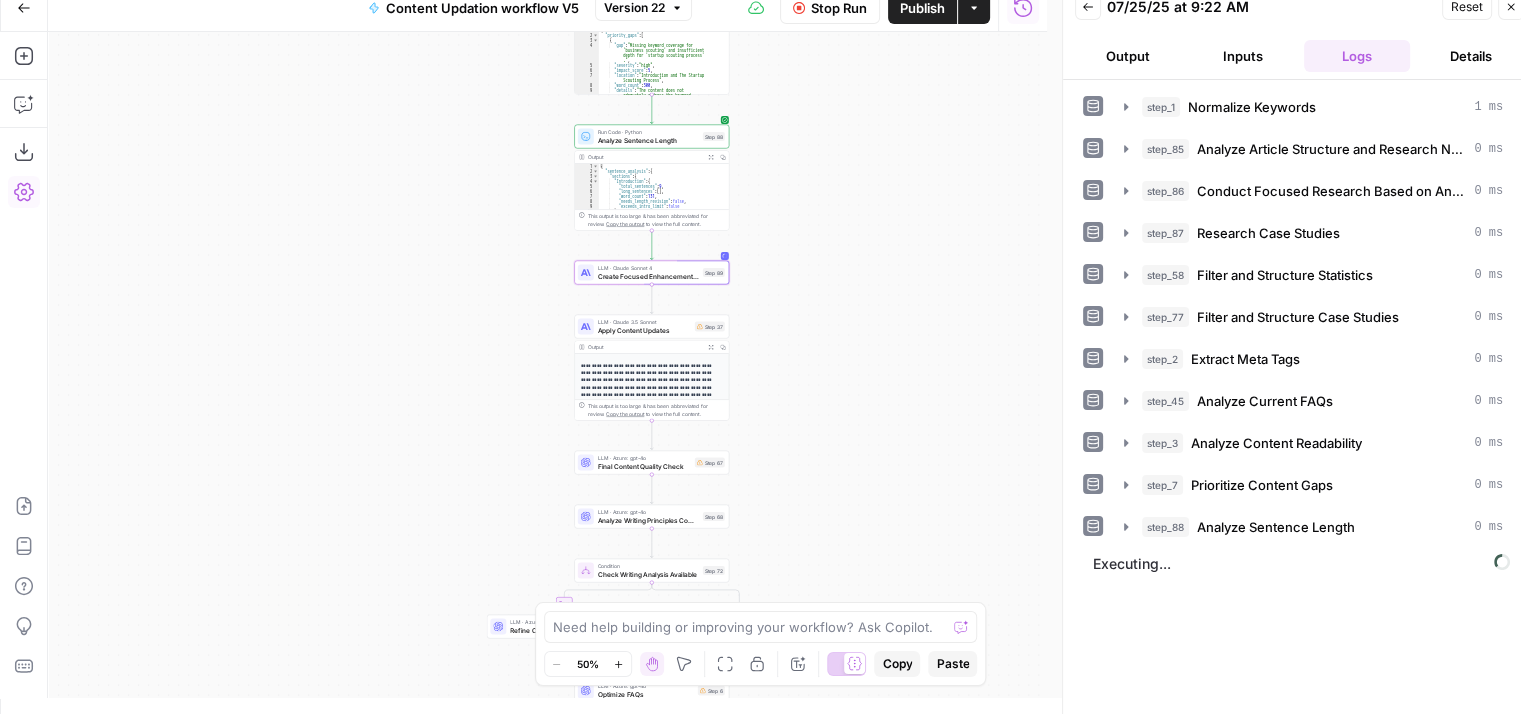 drag, startPoint x: 342, startPoint y: 157, endPoint x: 345, endPoint y: 53, distance: 104.04326 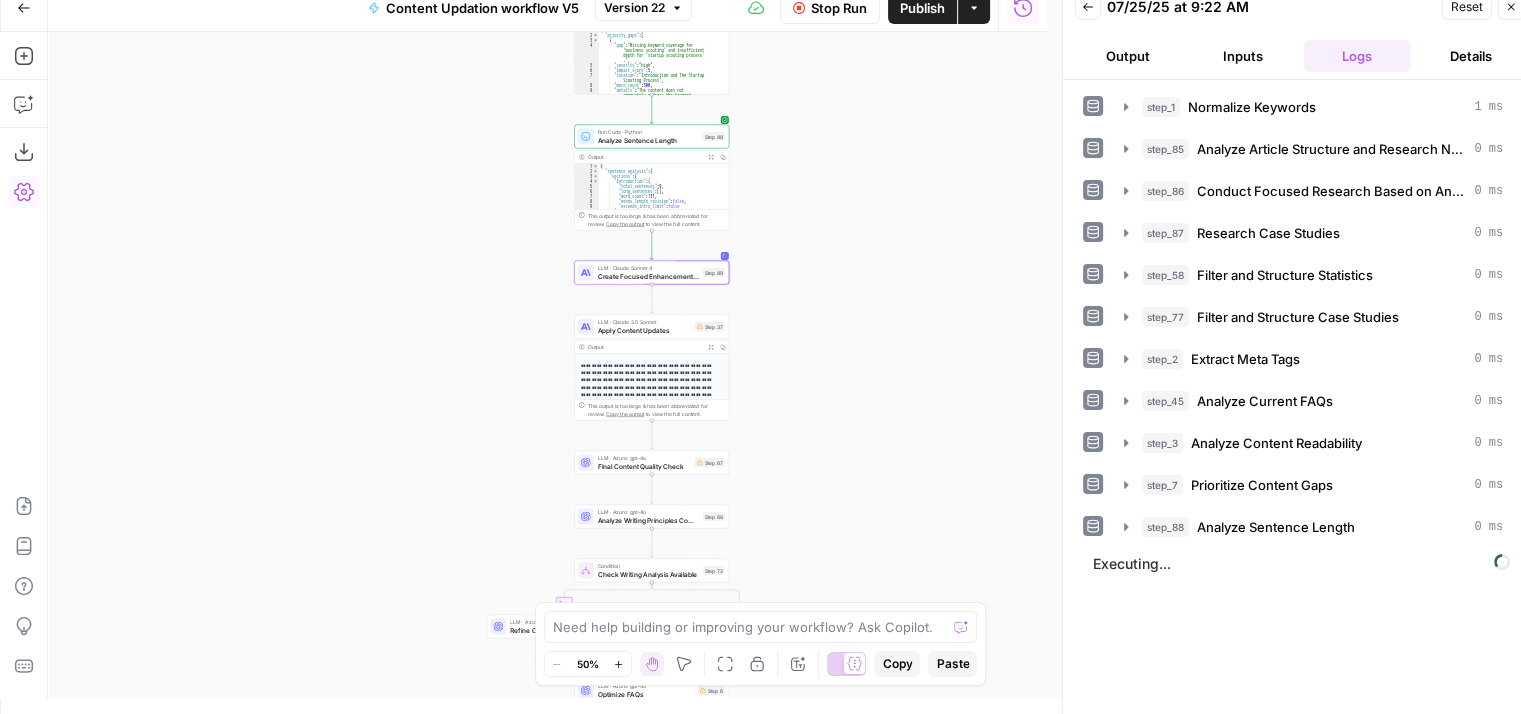click on "true false Workflow Set Inputs Inputs Run Code · Python Normalize Keywords Step 1 Output Expand Output Copy 1 2 3 4 5 6 7 8 {    "keywords" :  [      "startup scouting," ,      "scouting startups," ,      "startup scouting process," ,      "business scouting"    ] }     XXXXXXXXXXXXXXXXXXXXXXXXXXXXXXXXXXXXXXXXXXXXXXXXXXXXXXXXXXXXXXXXXXXXXXXXXXXXXXXXXXXXXXXXXXXXXXXXXXXXXXXXXXXXXXXXXXXXXXXXXXXXXXXXXXXXXXXXXXXXXXXXXXXXXXXXXXXXXXXXXXXXXXXXXXXXXXXXXXXXXXXXXXXXXXXXXXXXXXXXXXXXXXXXXXXXXXXXXXXXXXXXXXXXXXXXXXXXXXXXXXXXXXXXXXXXXXXXXXXXXXXXXXXXXXXXXXXXXXXXXXXXXXXXXXXXXXXXXXXXXXXXXXXXXXXXXXXXXXXXXXXXXXXXXXXXXXXXXXXXXXXXXXXXXXXXXXXXXXXXXXXXXXXXXXXXXXXXXXXXXXXXXXXXXXXXXXXXXXXXXXXXXXXXXXXXXXXXXXXXXXXXXXXXXXXXXXXXXXXXXXXXXXXXXXXXXXXXXXXXXXXXXXXXXXXXXXXXXXXXXXXXXXXXXXXXXXXXXXXXXXXXXXXXXXXX LLM · Azure: gpt-4o Analyze Article Structure and Research Needs Step 85 Output Expand Output Copy 1 2 3 4 5 6 {    "article_sections" :  [      {         "section_name" :  "Introduction to Startup             Scouting" ," at bounding box center (547, 365) 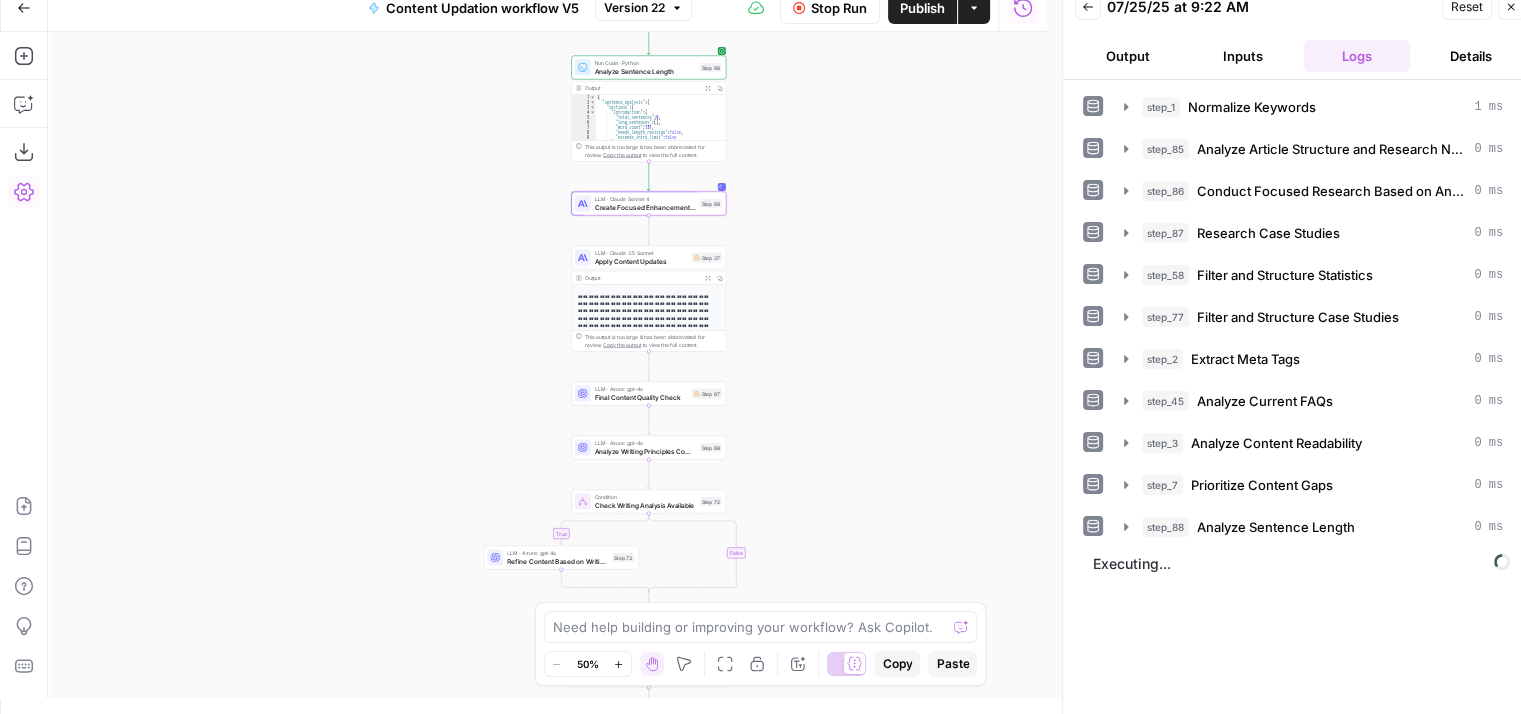 drag, startPoint x: 380, startPoint y: 238, endPoint x: 379, endPoint y: 173, distance: 65.00769 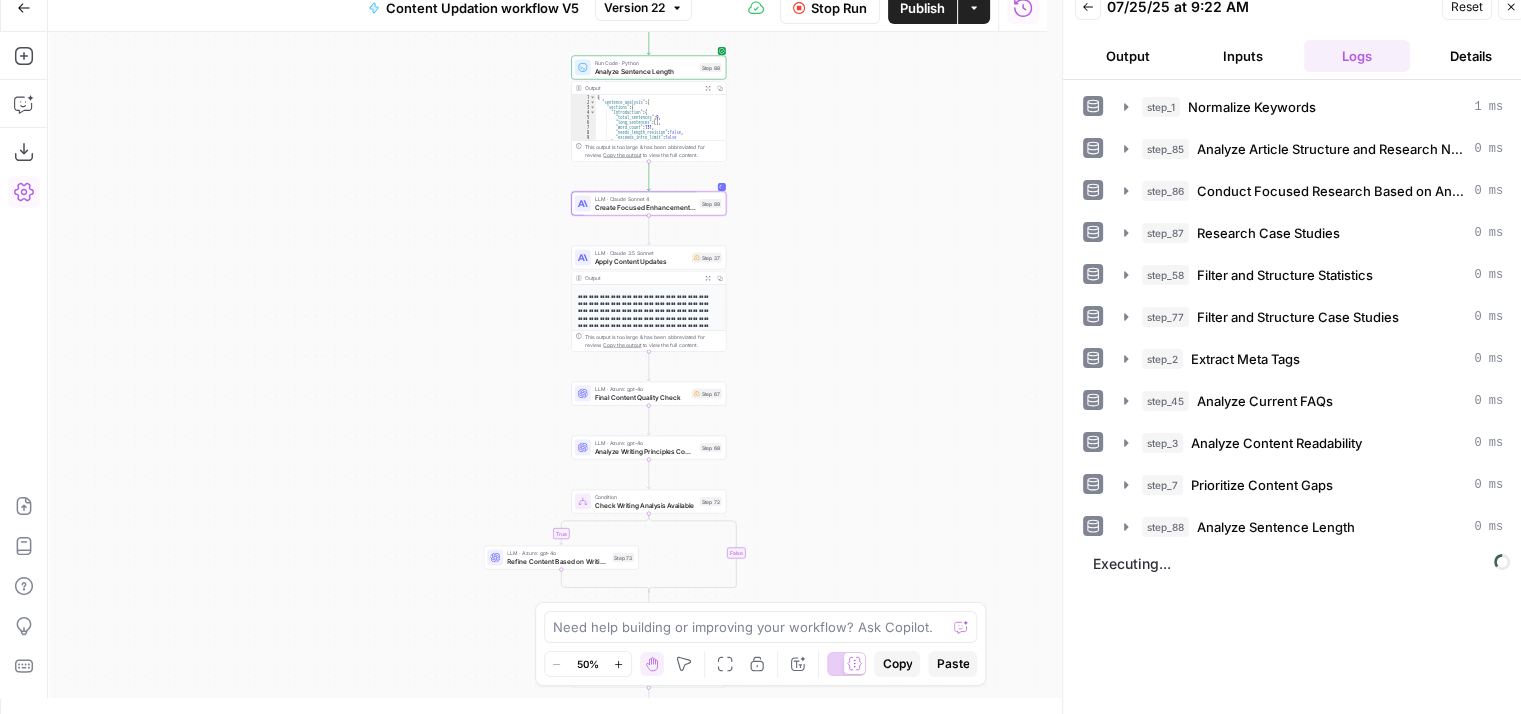 click on "true false Workflow Set Inputs Inputs Run Code · Python Normalize Keywords Step 1 Output Expand Output Copy 1 2 3 4 5 6 7 8 {    "keywords" :  [      "startup scouting," ,      "scouting startups," ,      "startup scouting process," ,      "business scouting"    ] }     XXXXXXXXXXXXXXXXXXXXXXXXXXXXXXXXXXXXXXXXXXXXXXXXXXXXXXXXXXXXXXXXXXXXXXXXXXXXXXXXXXXXXXXXXXXXXXXXXXXXXXXXXXXXXXXXXXXXXXXXXXXXXXXXXXXXXXXXXXXXXXXXXXXXXXXXXXXXXXXXXXXXXXXXXXXXXXXXXXXXXXXXXXXXXXXXXXXXXXXXXXXXXXXXXXXXXXXXXXXXXXXXXXXXXXXXXXXXXXXXXXXXXXXXXXXXXXXXXXXXXXXXXXXXXXXXXXXXXXXXXXXXXXXXXXXXXXXXXXXXXXXXXXXXXXXXXXXXXXXXXXXXXXXXXXXXXXXXXXXXXXXXXXXXXXXXXXXXXXXXXXXXXXXXXXXXXXXXXXXXXXXXXXXXXXXXXXXXXXXXXXXXXXXXXXXXXXXXXXXXXXXXXXXXXXXXXXXXXXXXXXXXXXXXXXXXXXXXXXXXXXXXXXXXXXXXXXXXXXXXXXXXXXXXXXXXXXXXXXXXXXXXXXXXXXXX LLM · Azure: gpt-4o Analyze Article Structure and Research Needs Step 85 Output Expand Output Copy 1 2 3 4 5 6 {    "article_sections" :  [      {         "section_name" :  "Introduction to Startup             Scouting" ," at bounding box center (547, 365) 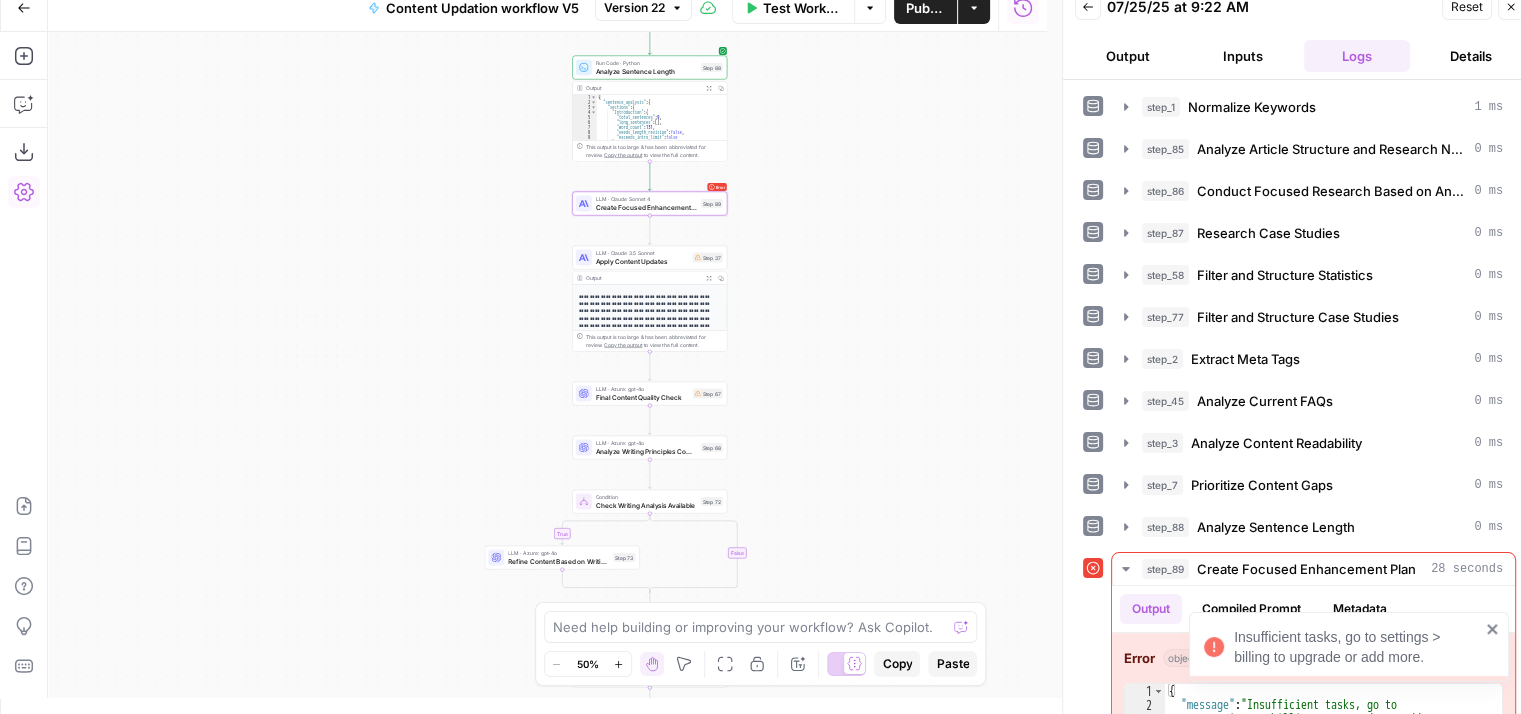 scroll, scrollTop: 69, scrollLeft: 0, axis: vertical 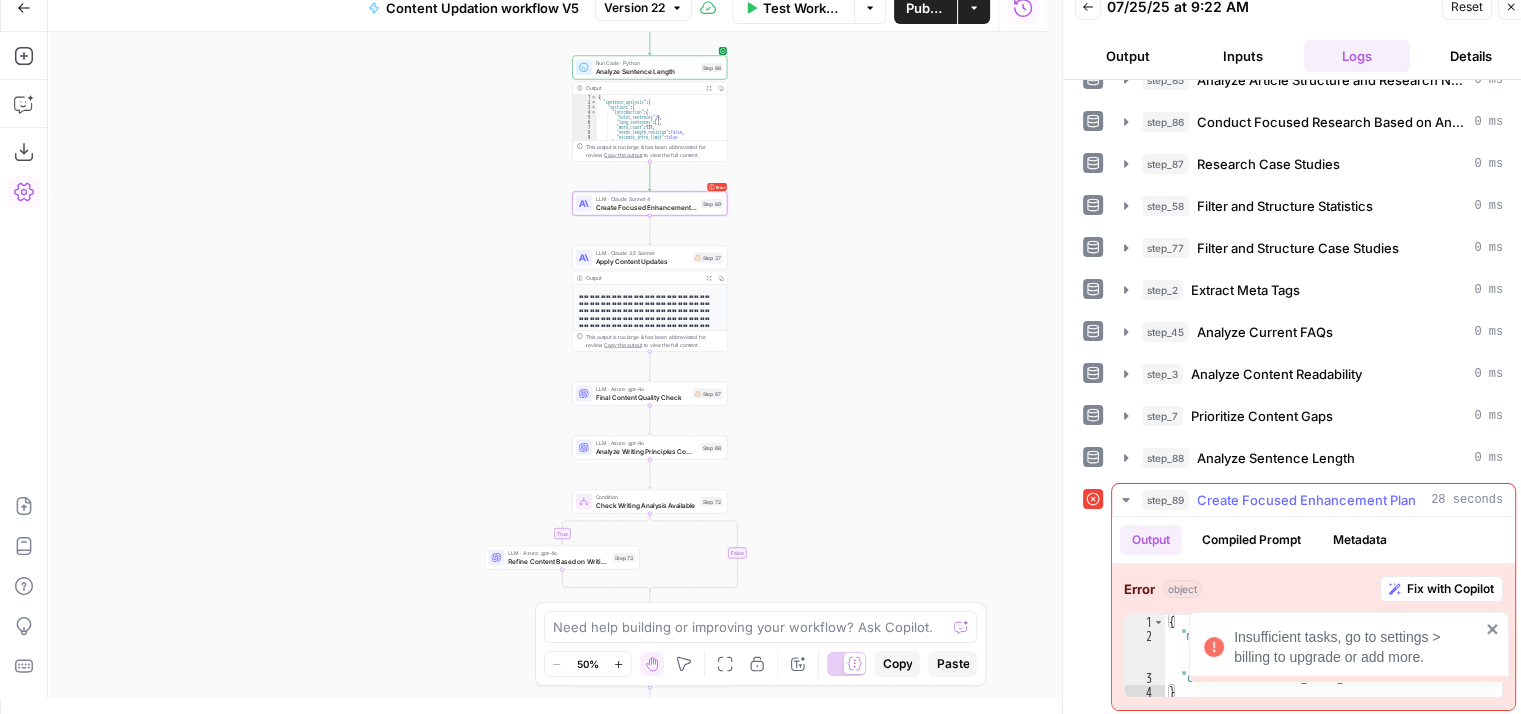 click on "Fix with Copilot" at bounding box center [1450, 589] 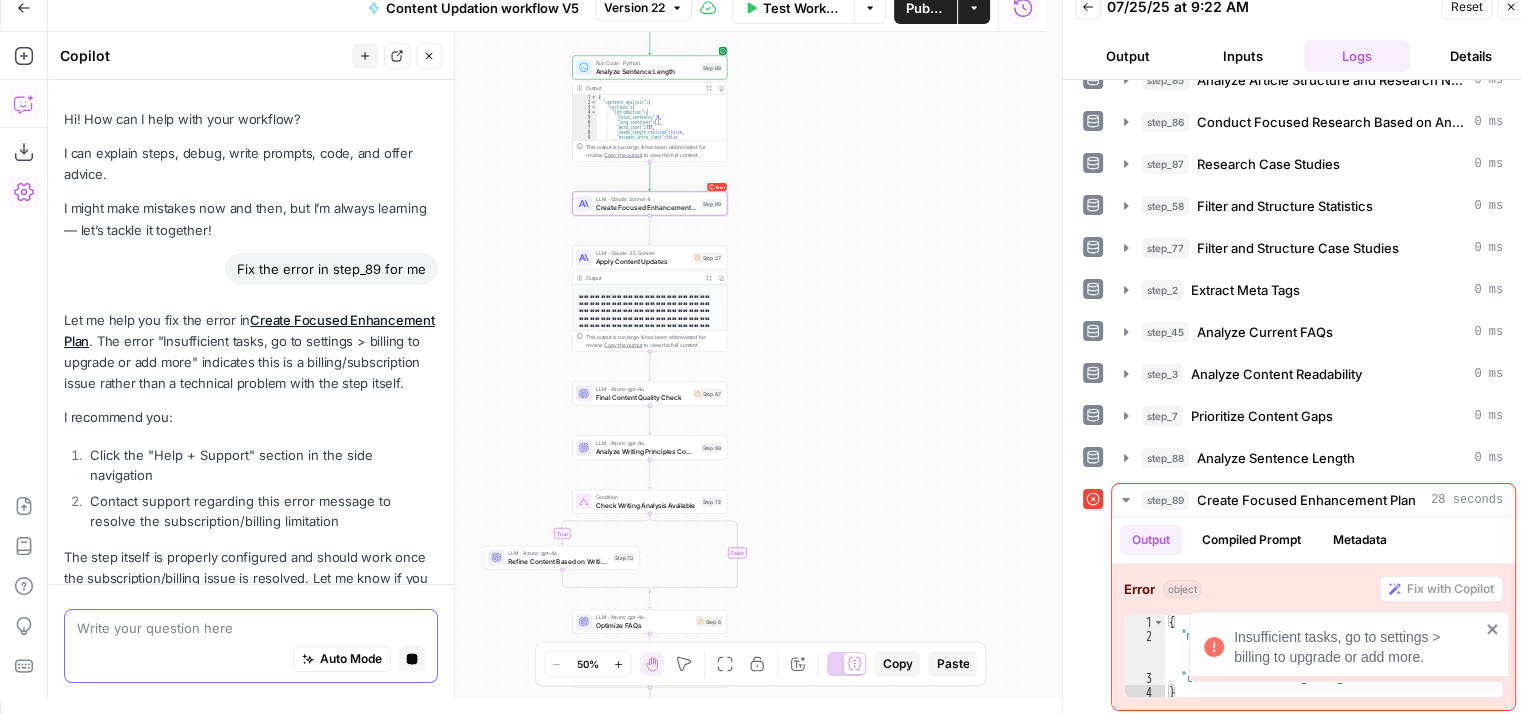 scroll, scrollTop: 64, scrollLeft: 0, axis: vertical 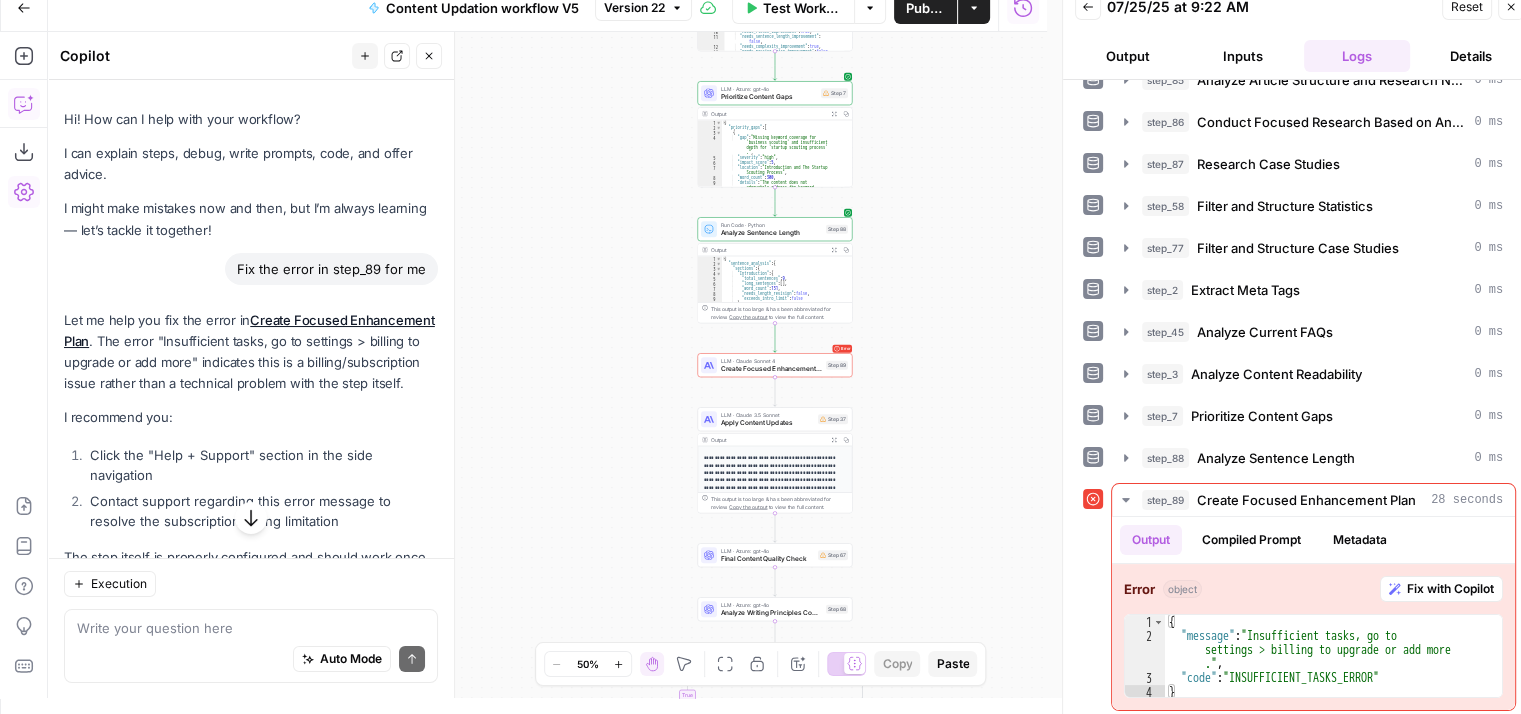 click on "Inputs" at bounding box center [1242, 56] 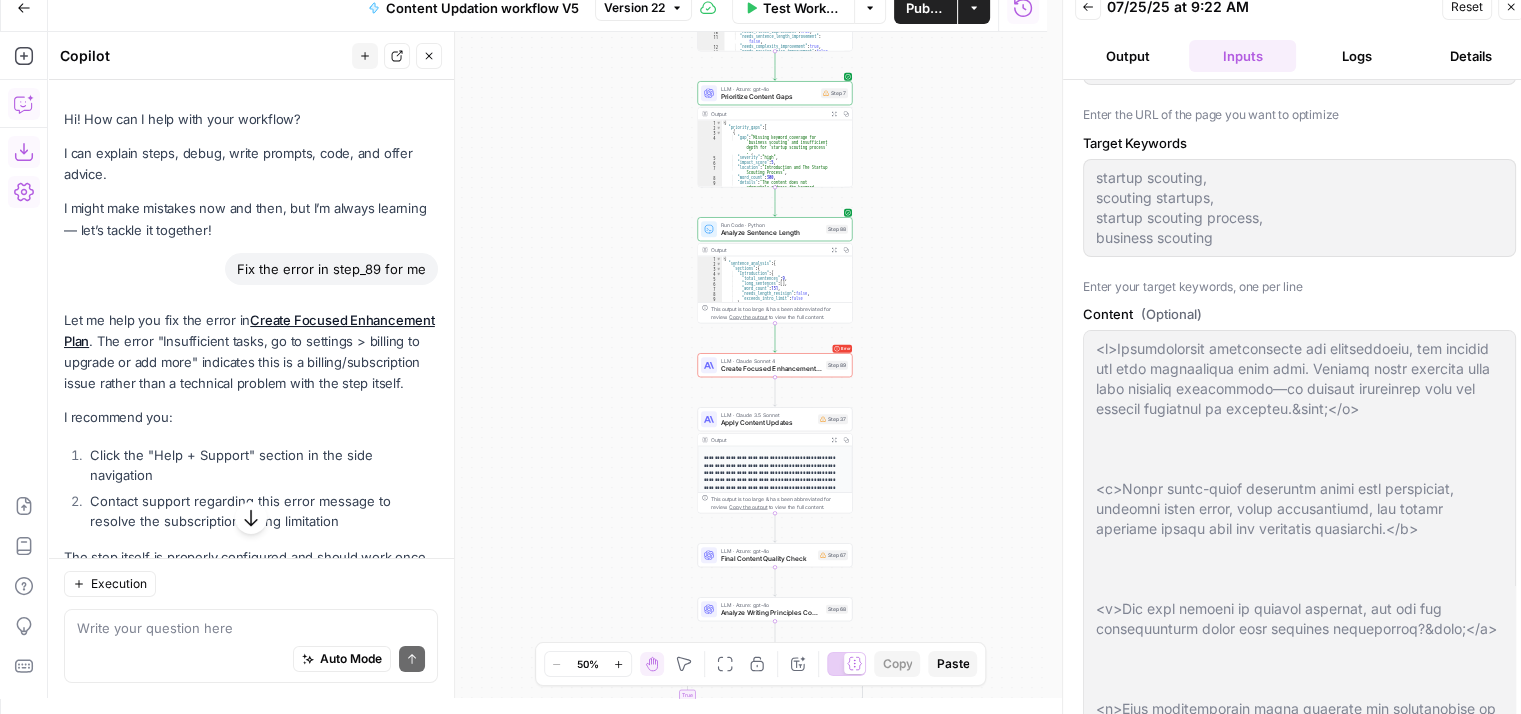click 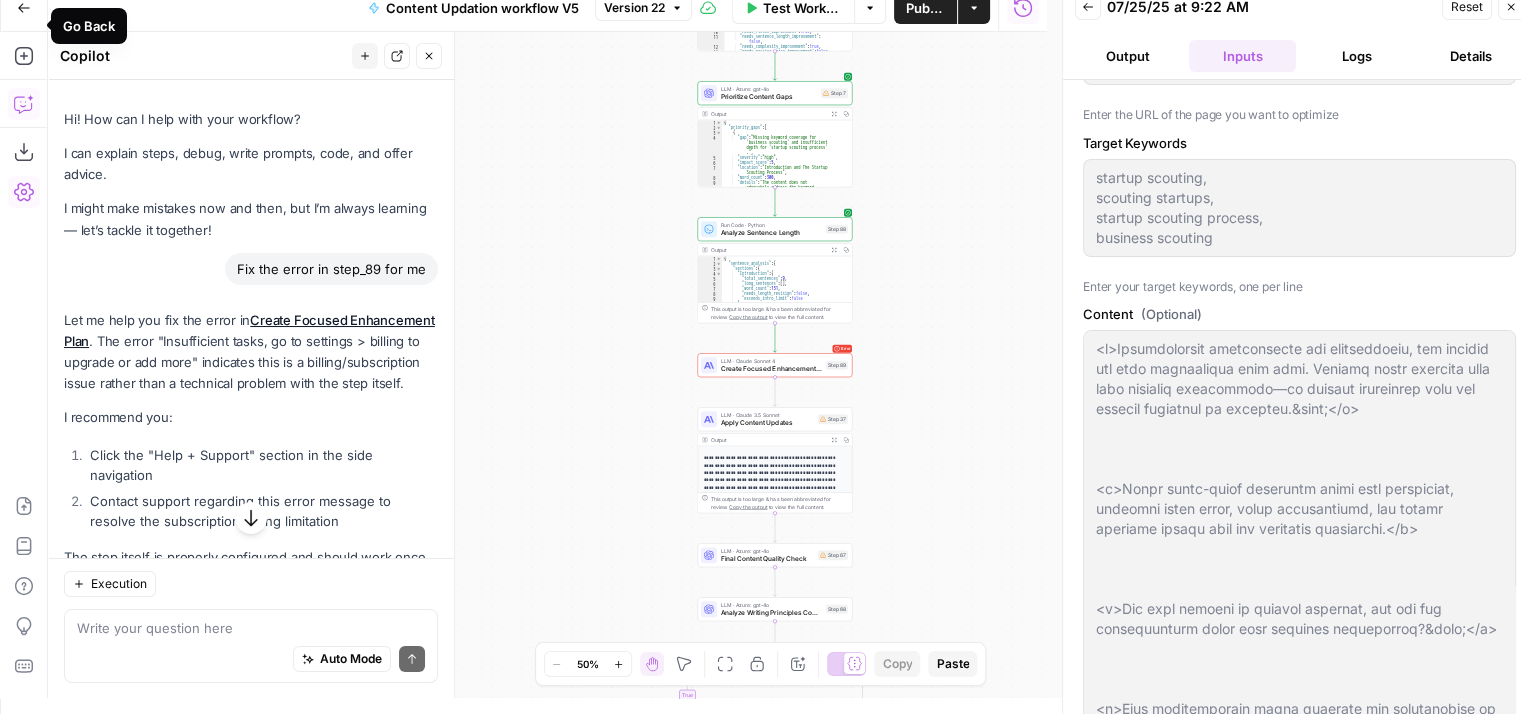 click on "Go Back" at bounding box center [24, 8] 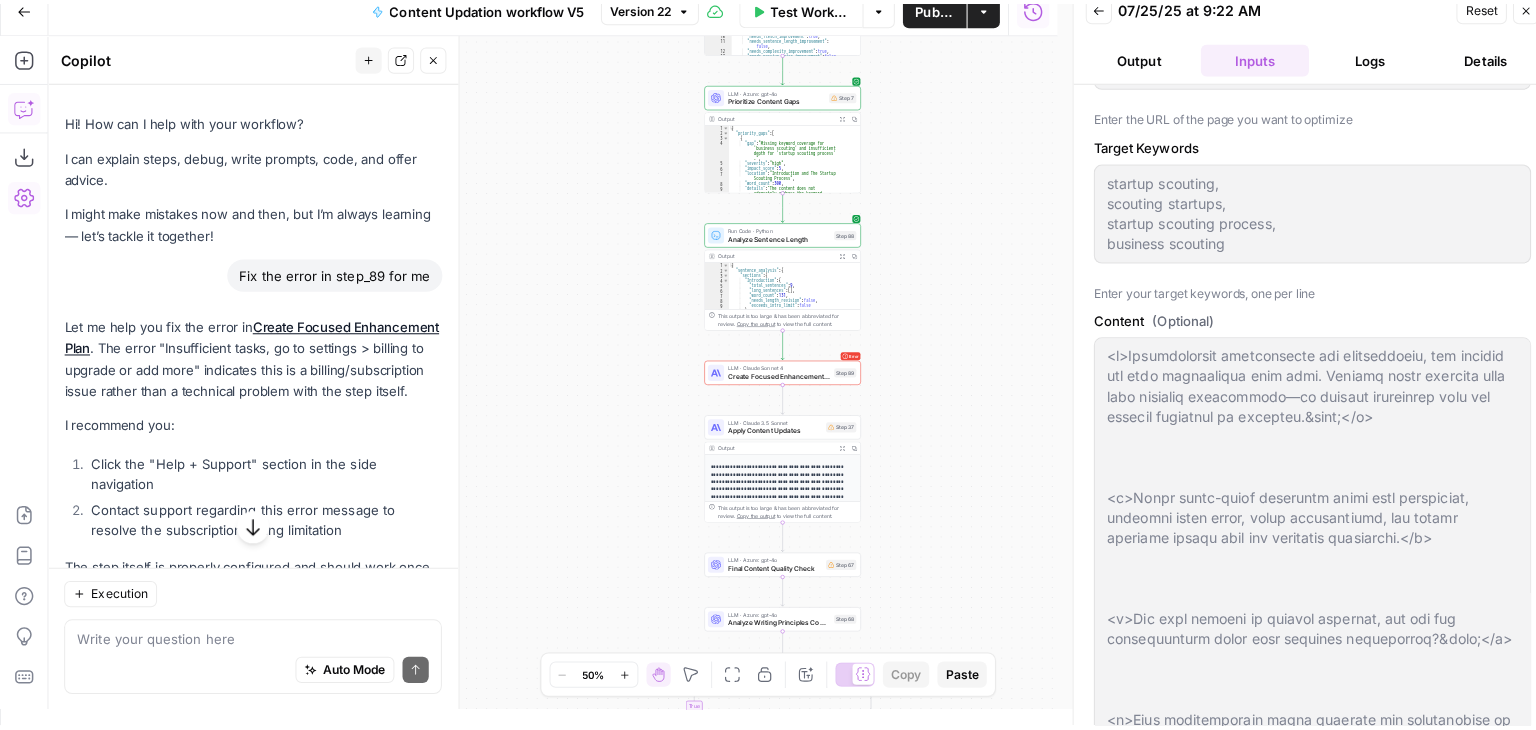 scroll, scrollTop: 0, scrollLeft: 0, axis: both 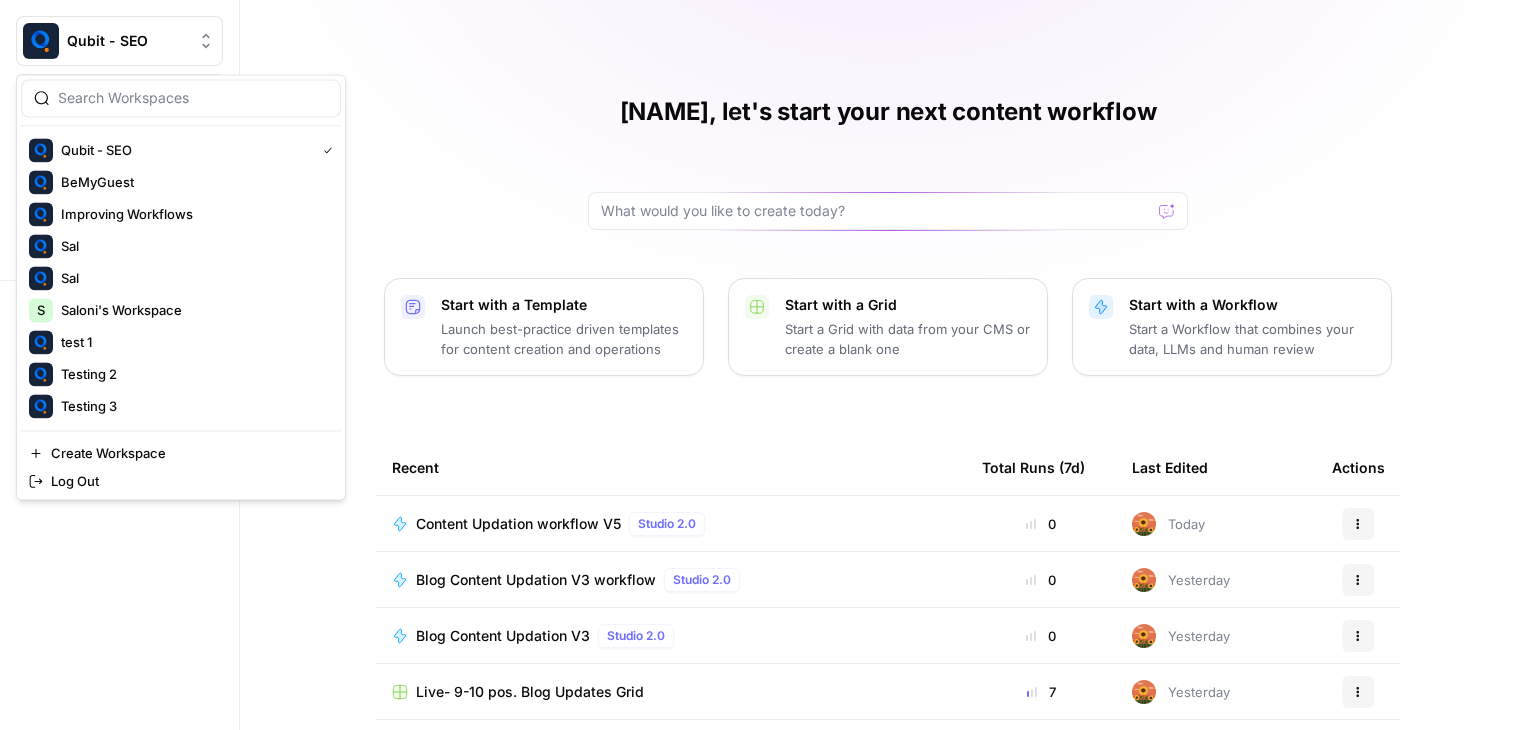 click on "Qubit - SEO" at bounding box center (119, 41) 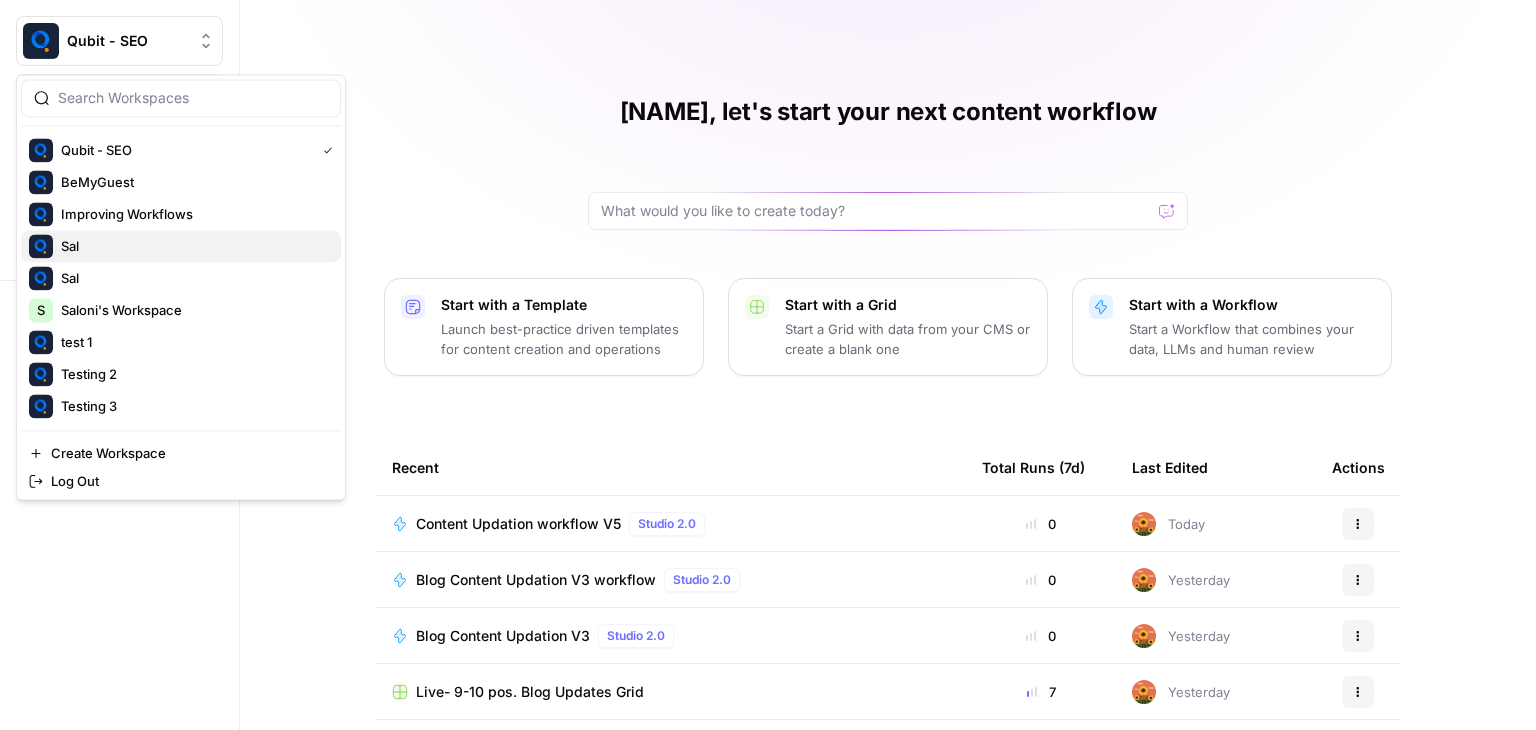 click on "Sal" at bounding box center (193, 246) 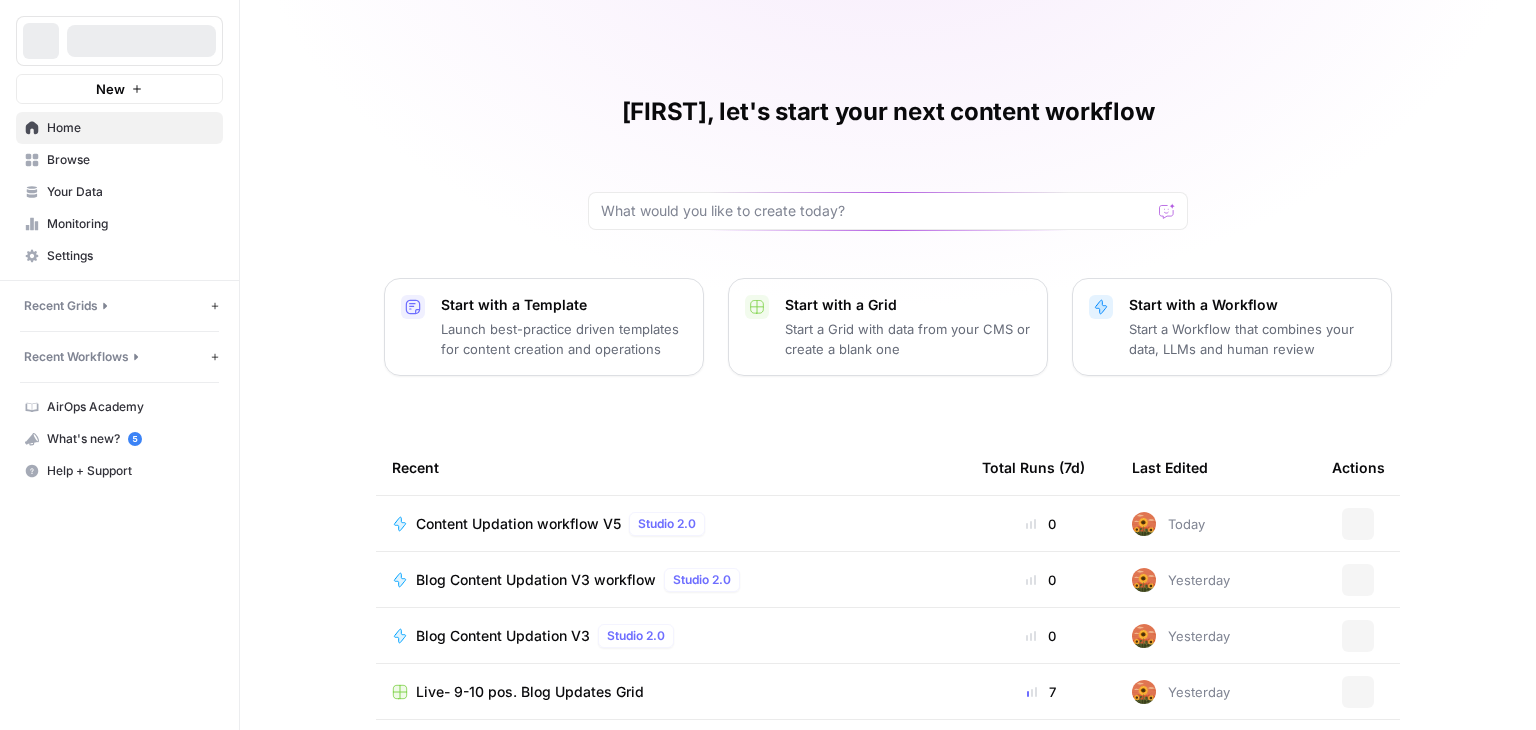 scroll, scrollTop: 0, scrollLeft: 0, axis: both 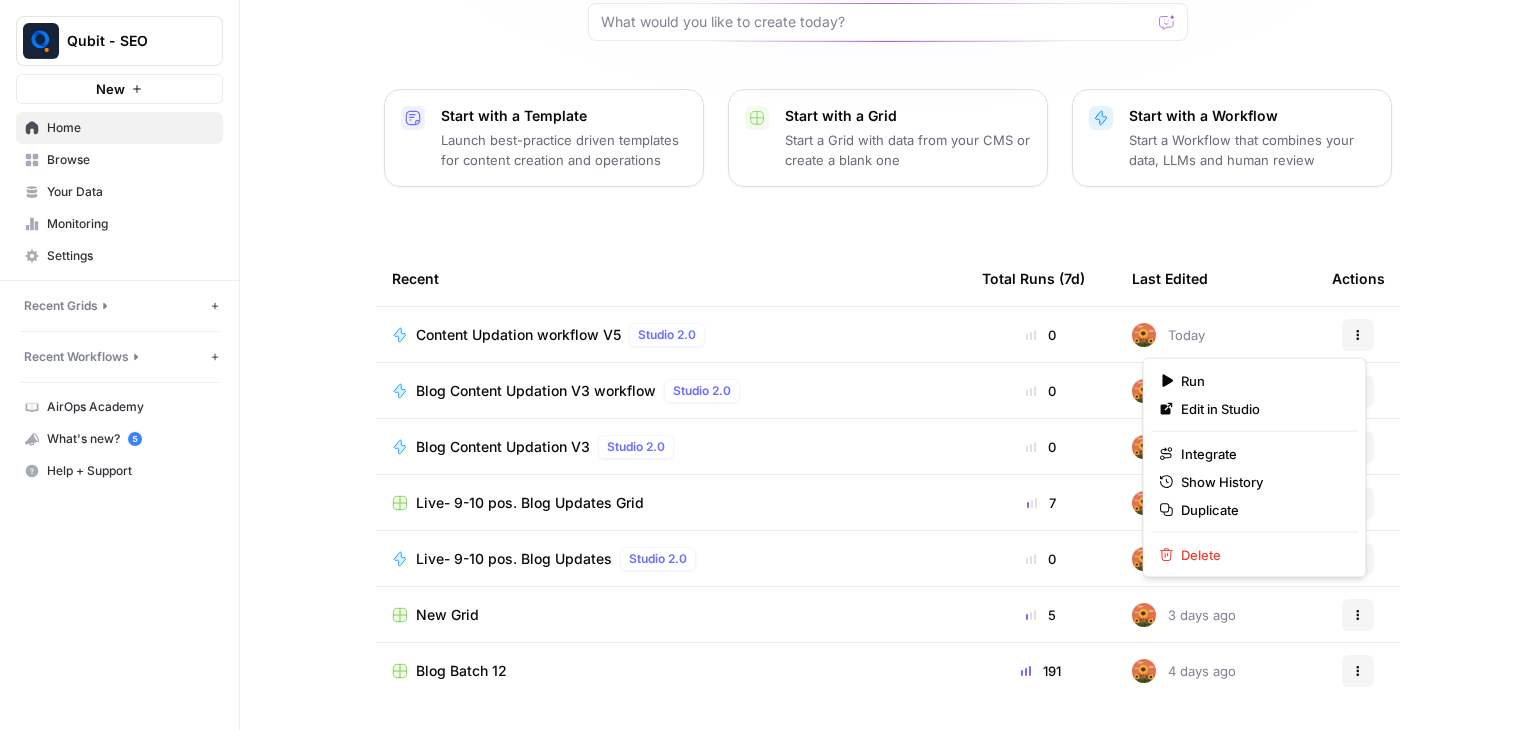 click on "Actions" at bounding box center [1358, 335] 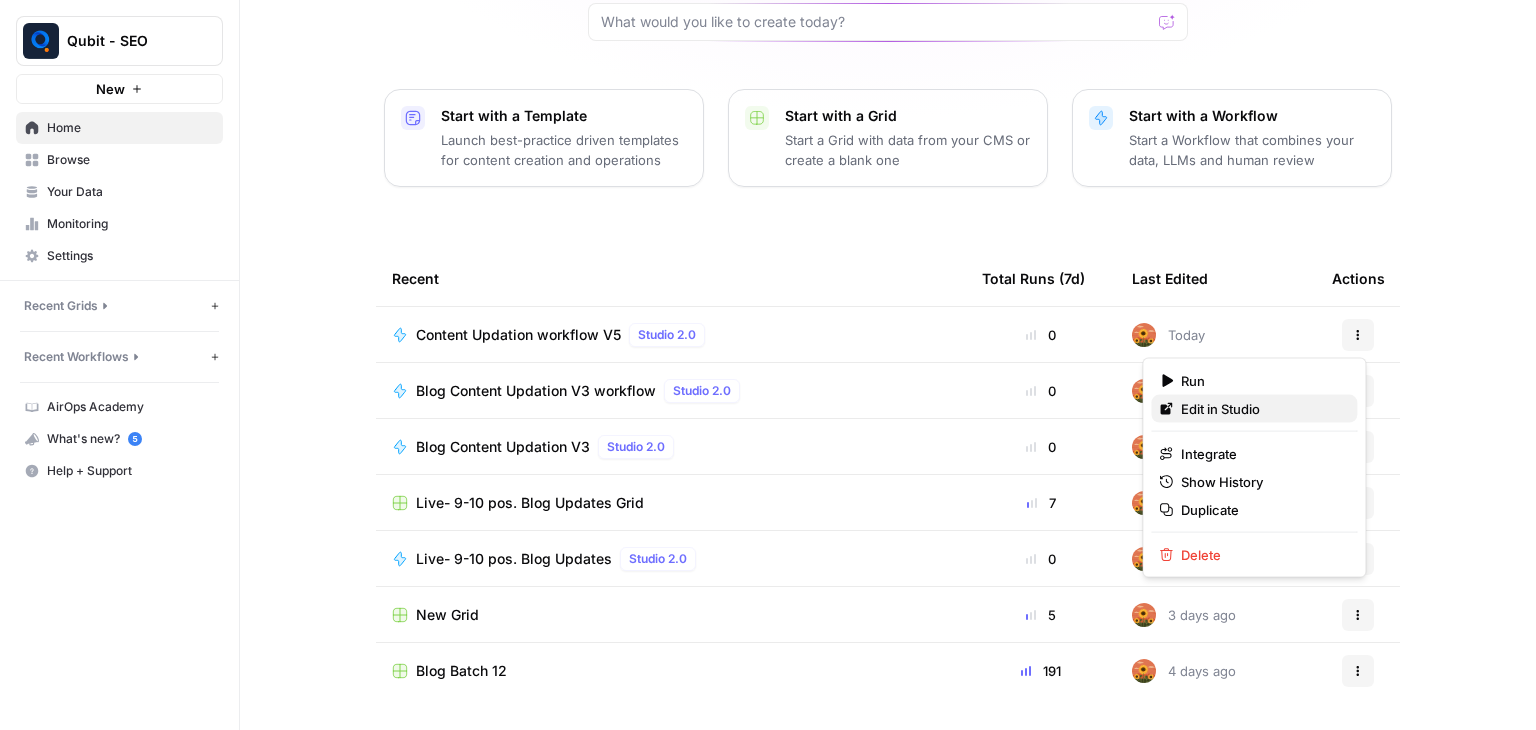 click on "Edit in Studio" at bounding box center [1261, 409] 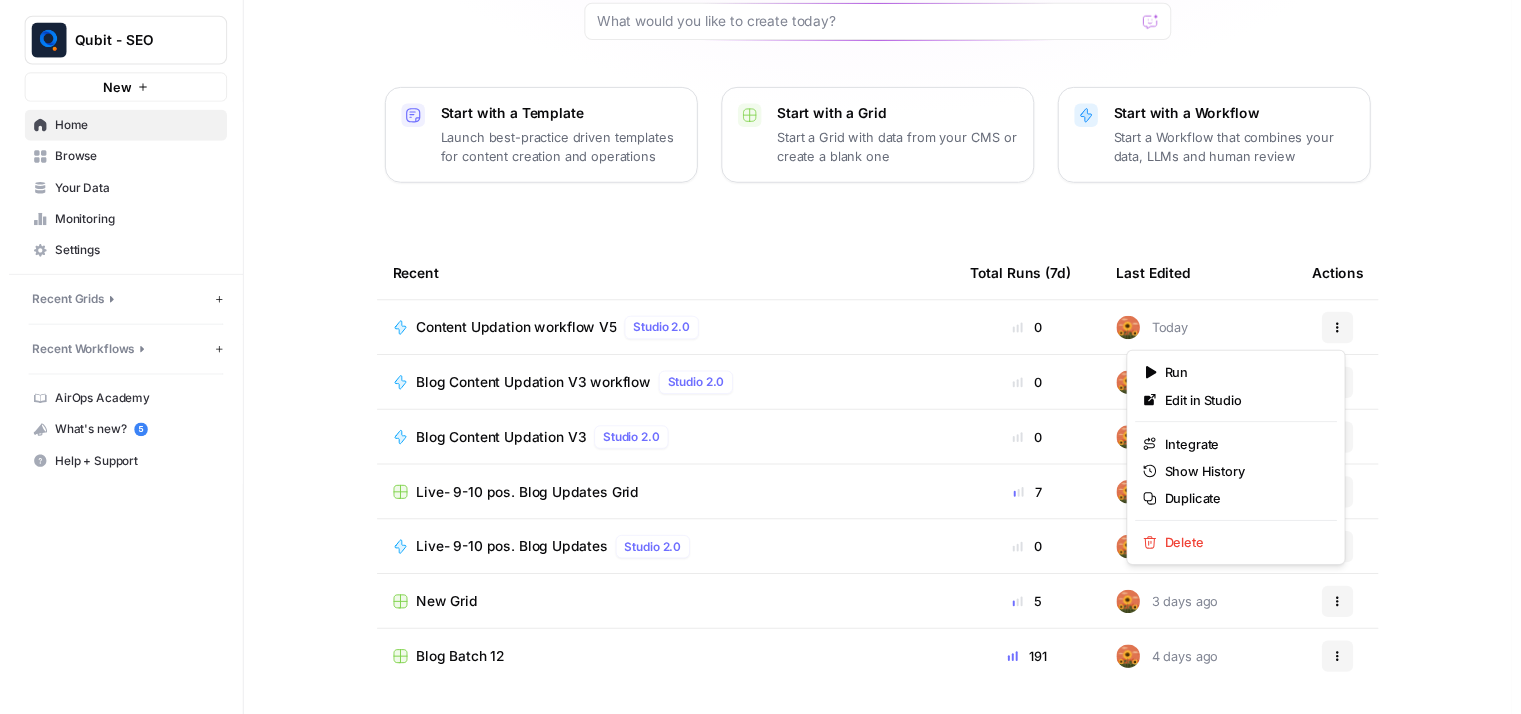 scroll, scrollTop: 0, scrollLeft: 0, axis: both 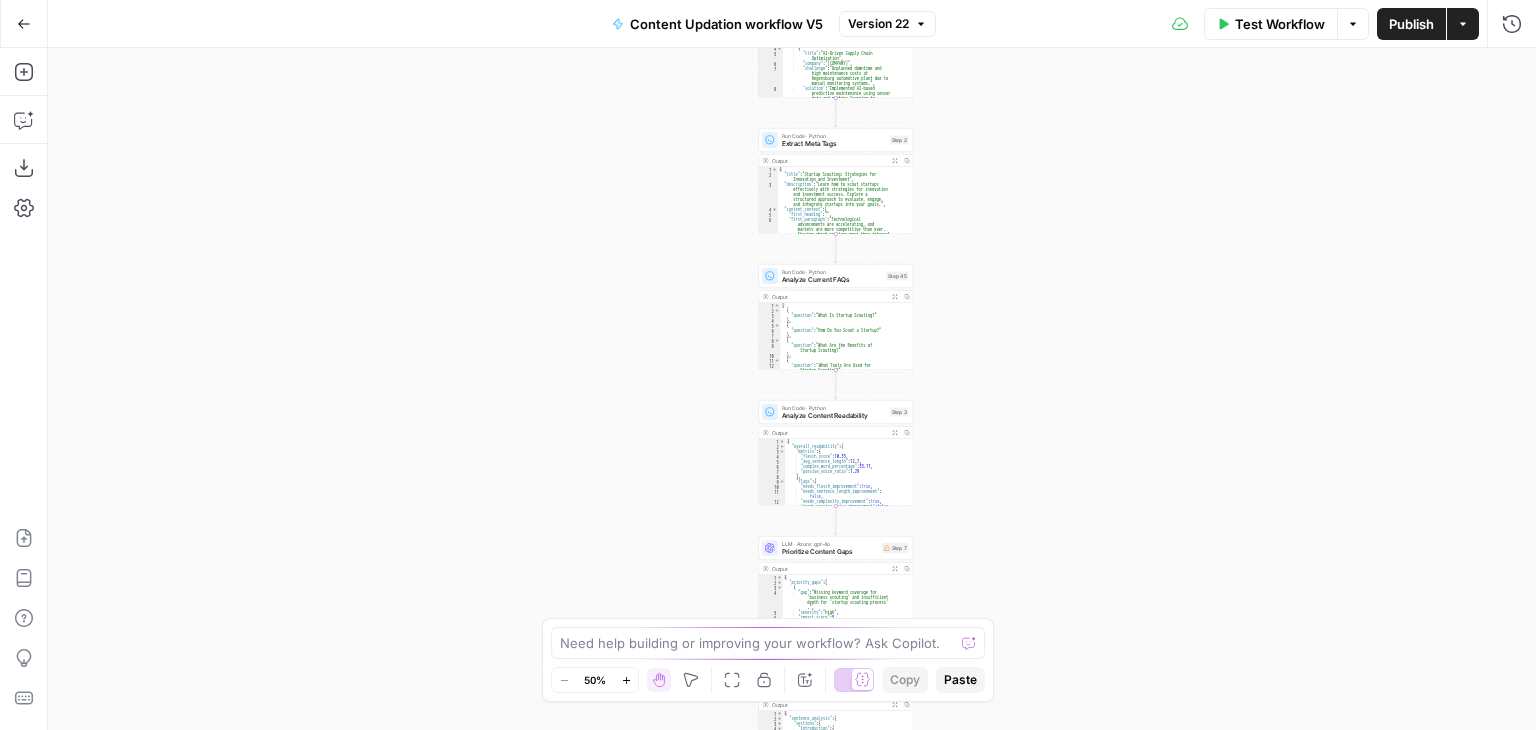 click on "Test Workflow" at bounding box center [1271, 24] 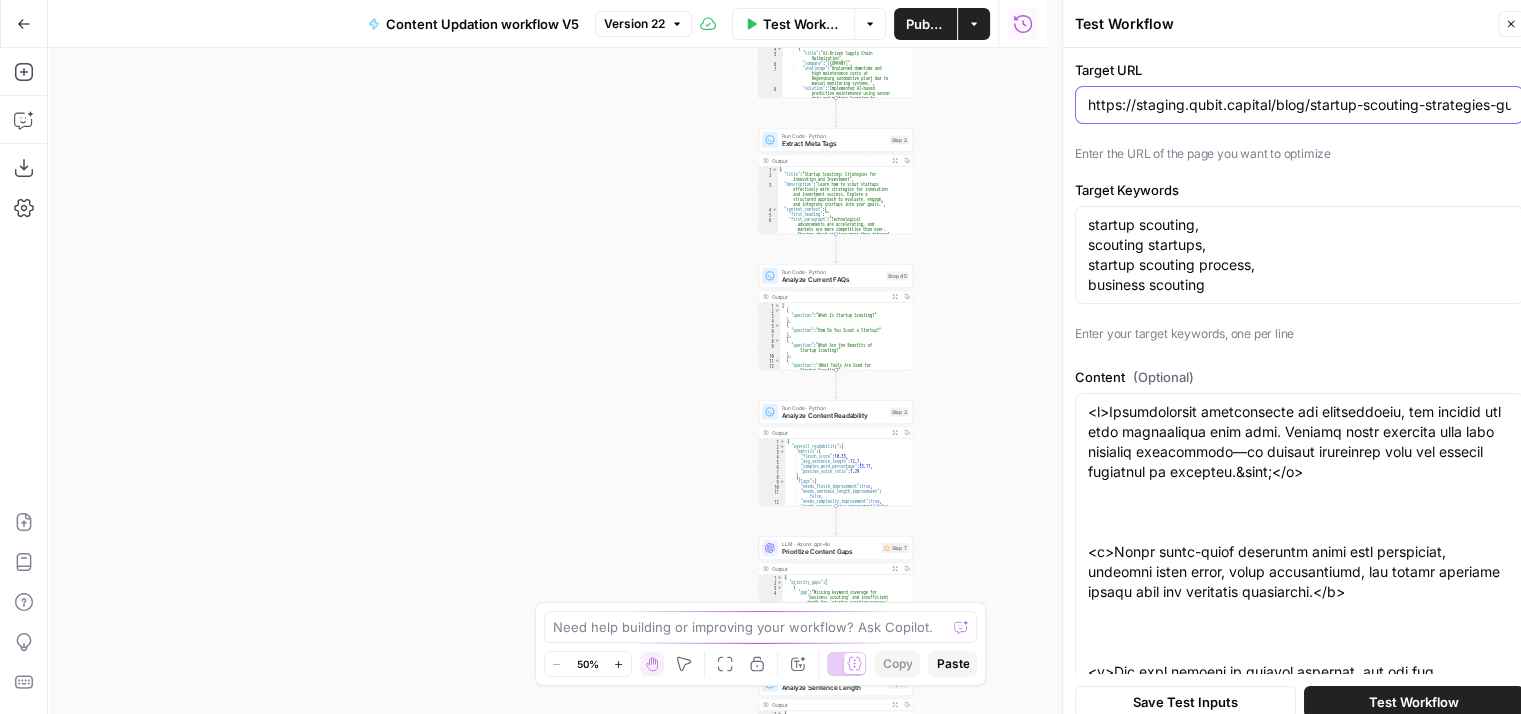 click on "https://staging.qubit.capital/blog/startup-scouting-strategies-guide" at bounding box center (1299, 105) 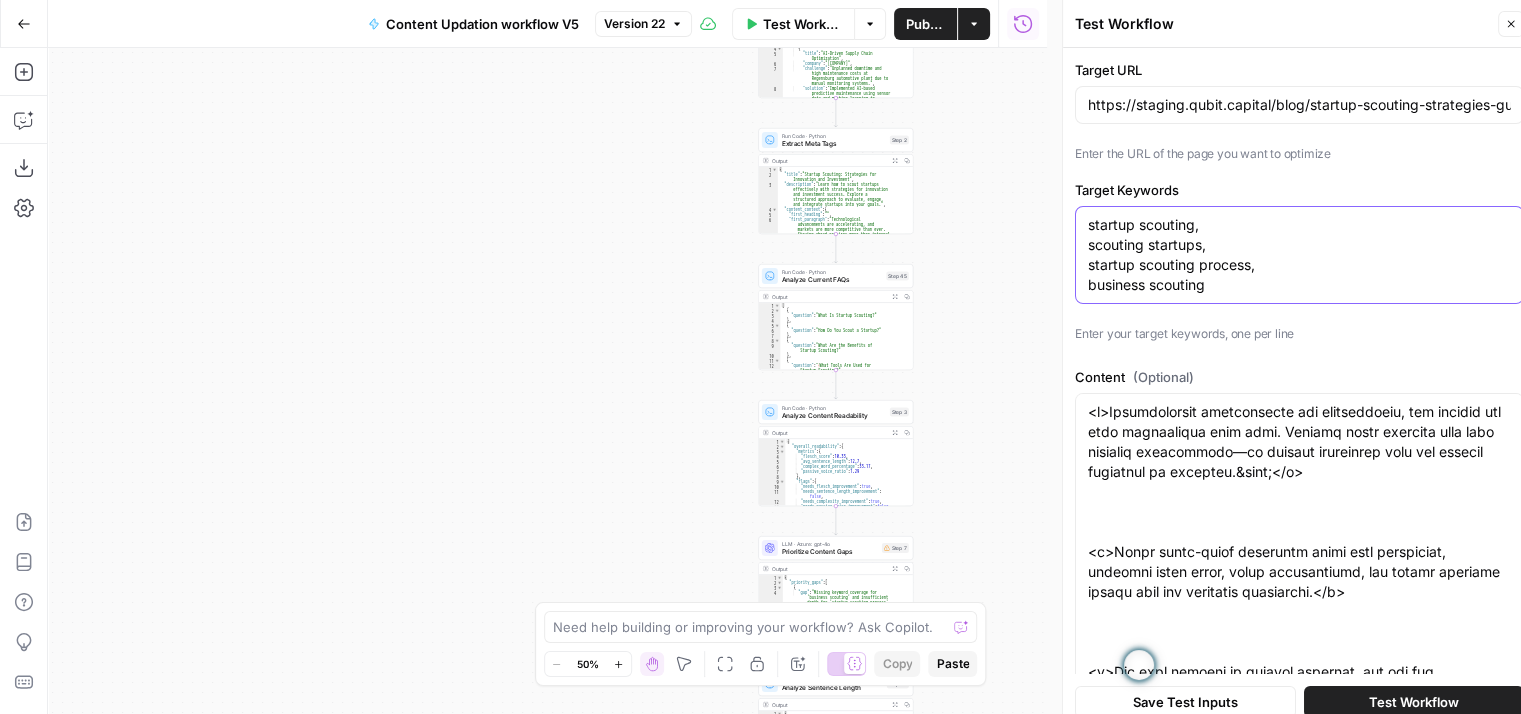 click on "startup scouting,
scouting startups,
startup scouting process,
business scouting" at bounding box center (1299, 255) 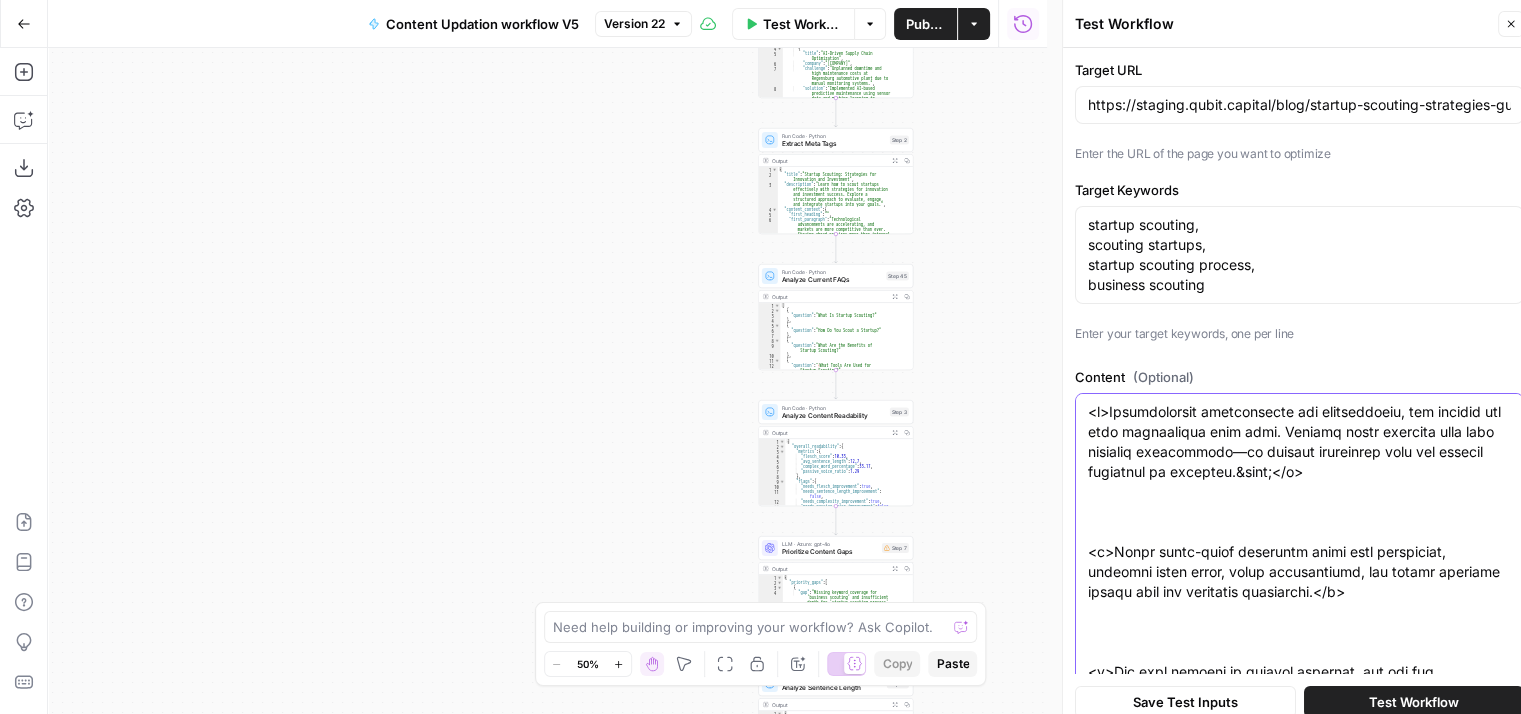 click on "Content   (Optional)" at bounding box center [1299, 18632] 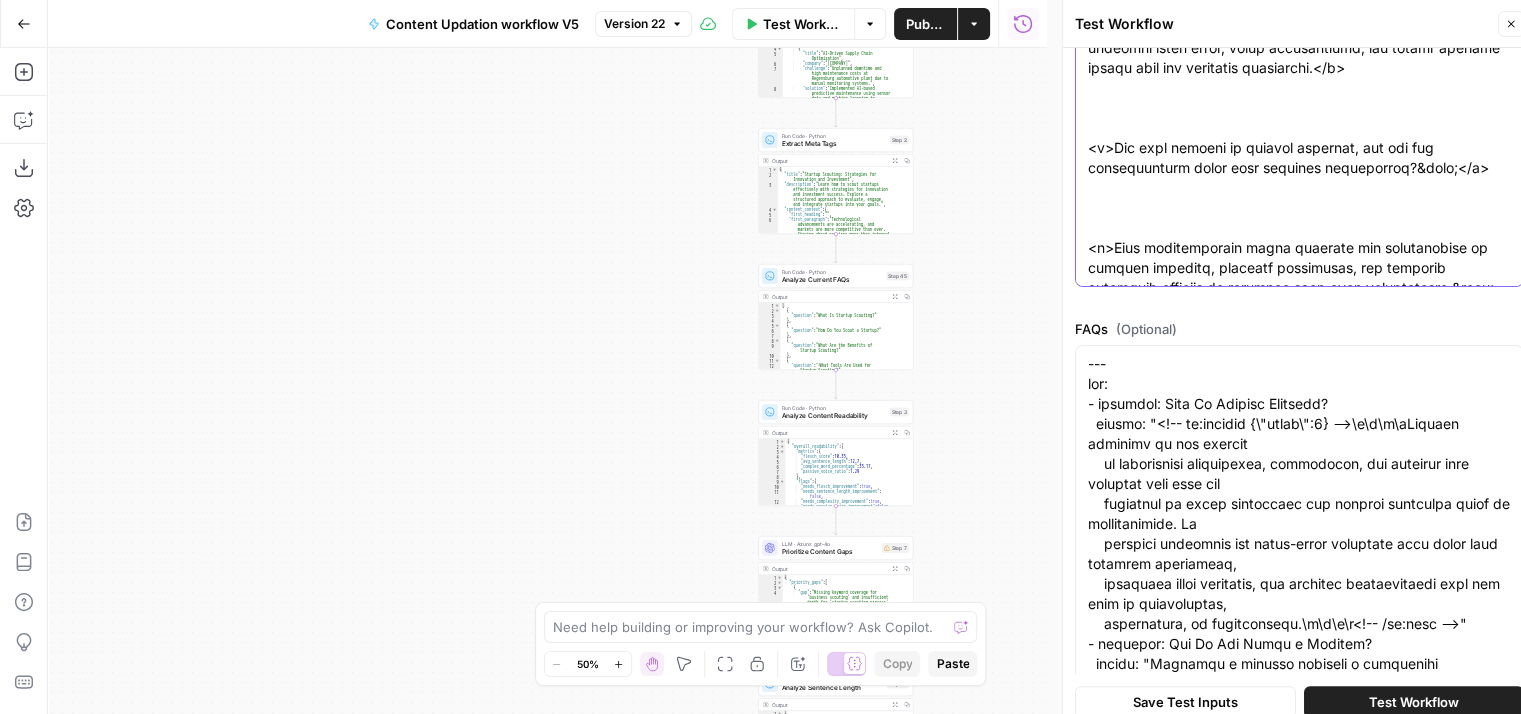 scroll, scrollTop: 540, scrollLeft: 0, axis: vertical 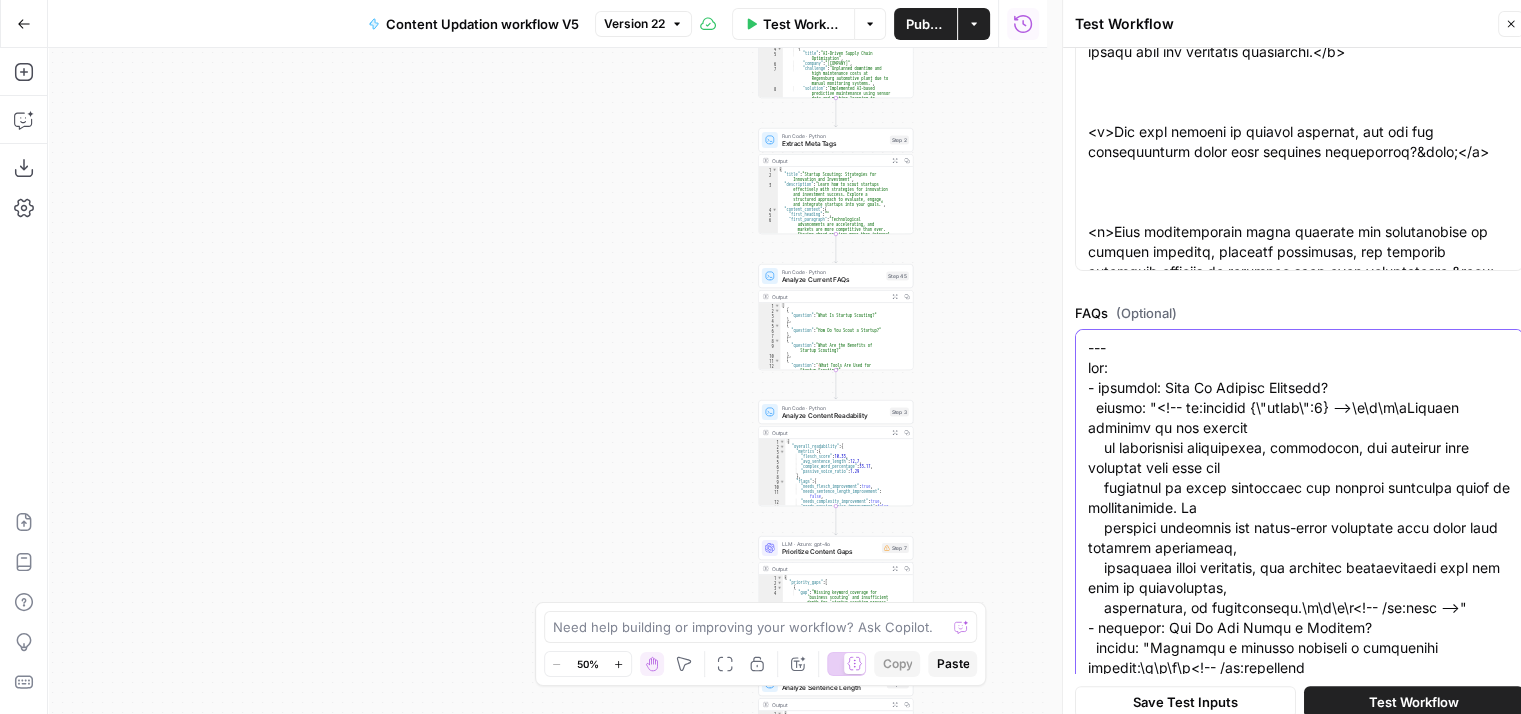 click on "FAQs   (Optional)" at bounding box center (1299, 1088) 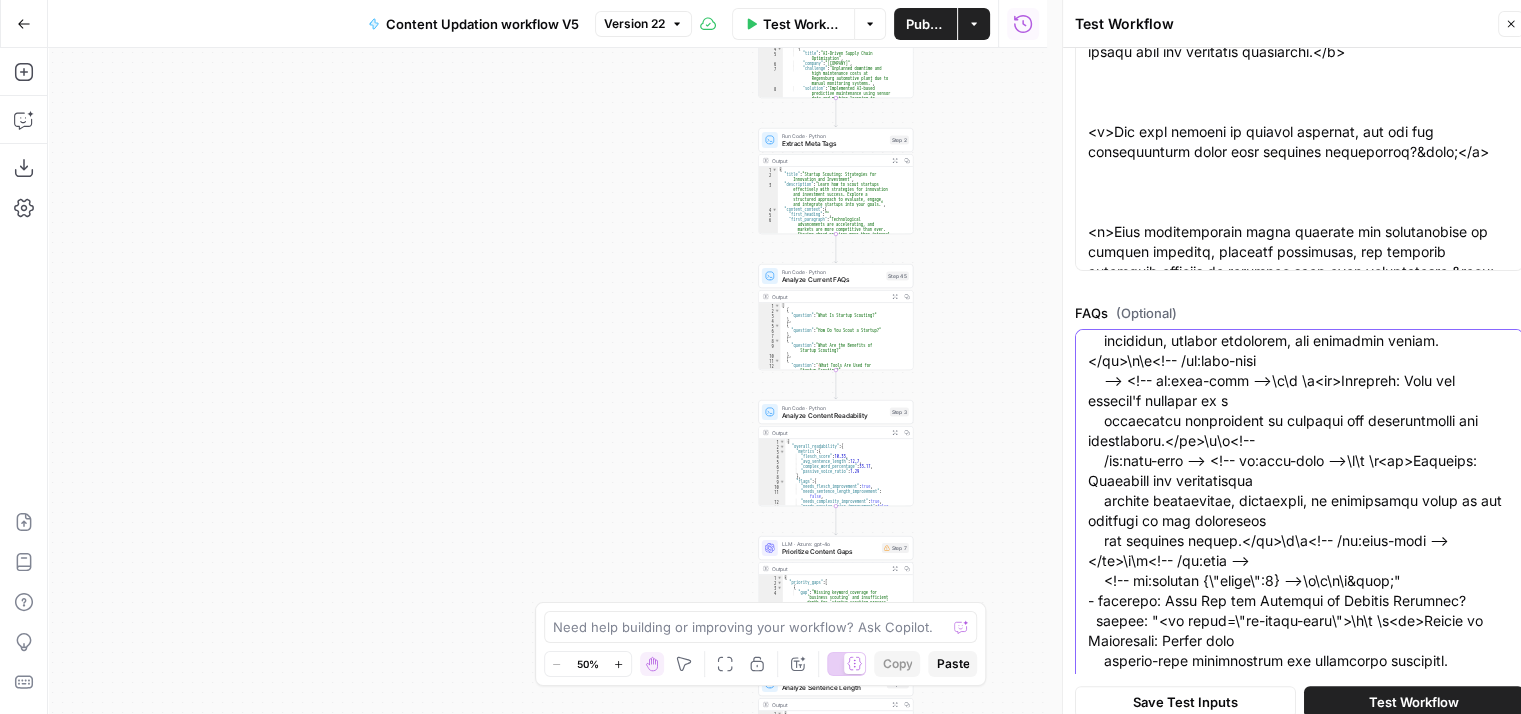 scroll, scrollTop: 558, scrollLeft: 0, axis: vertical 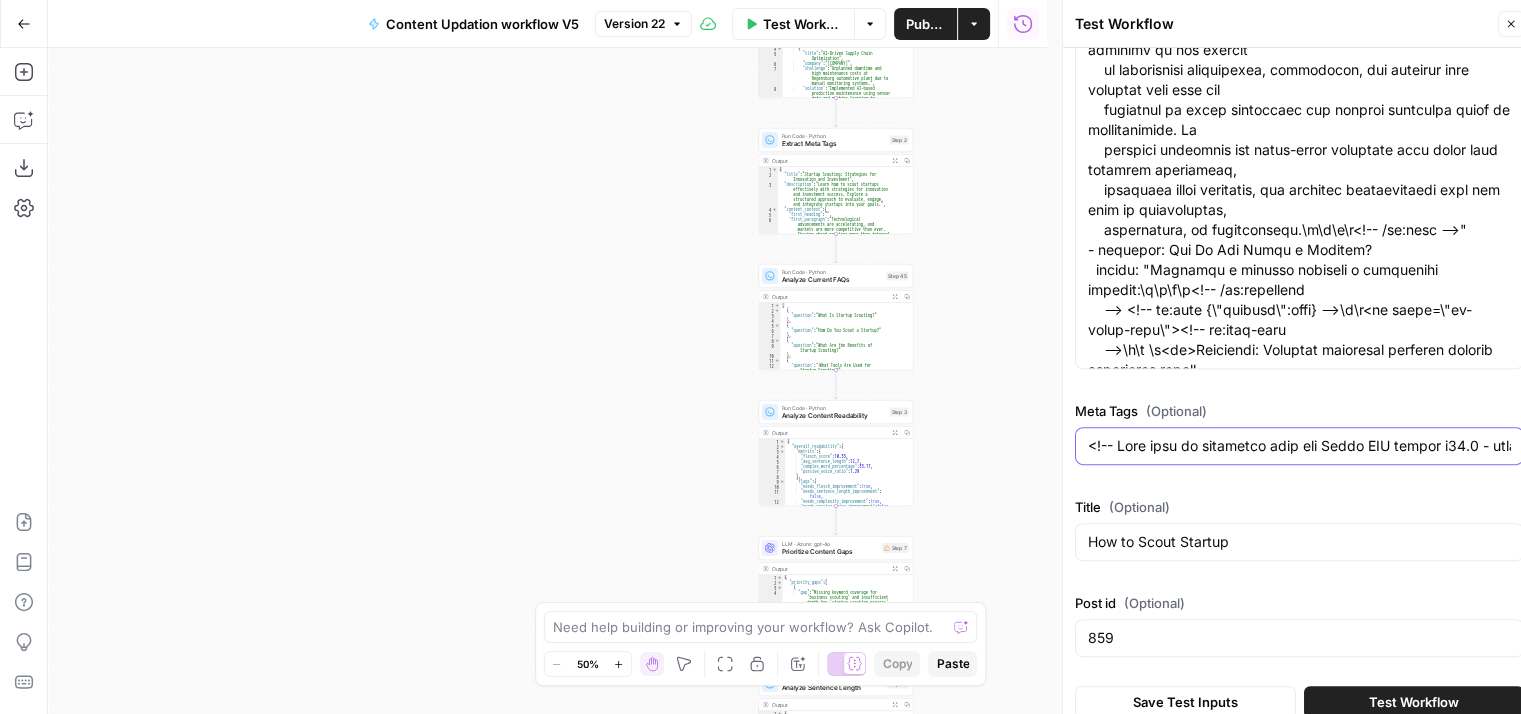 click on "Meta Tags   (Optional)" at bounding box center [1299, 446] 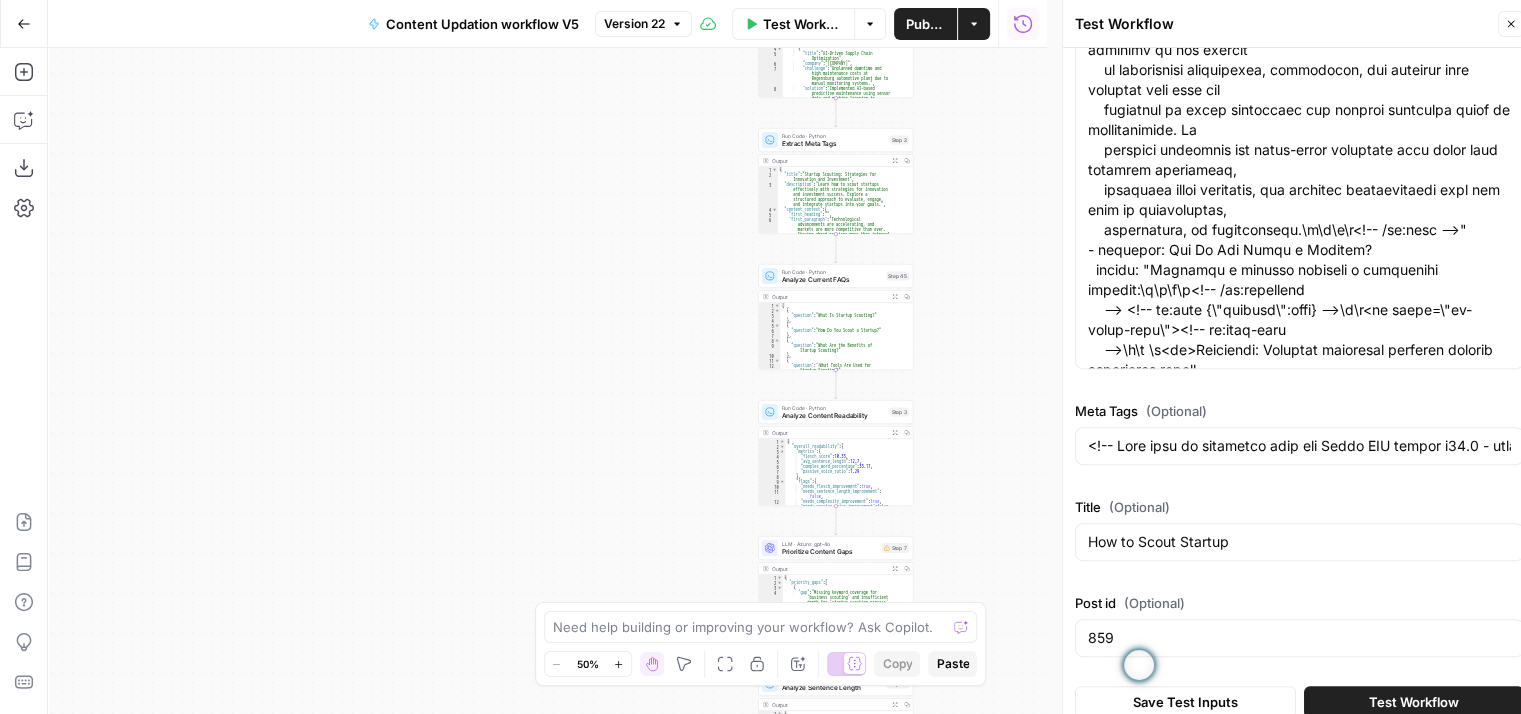 click on "How to Scout Startup" at bounding box center (1299, 542) 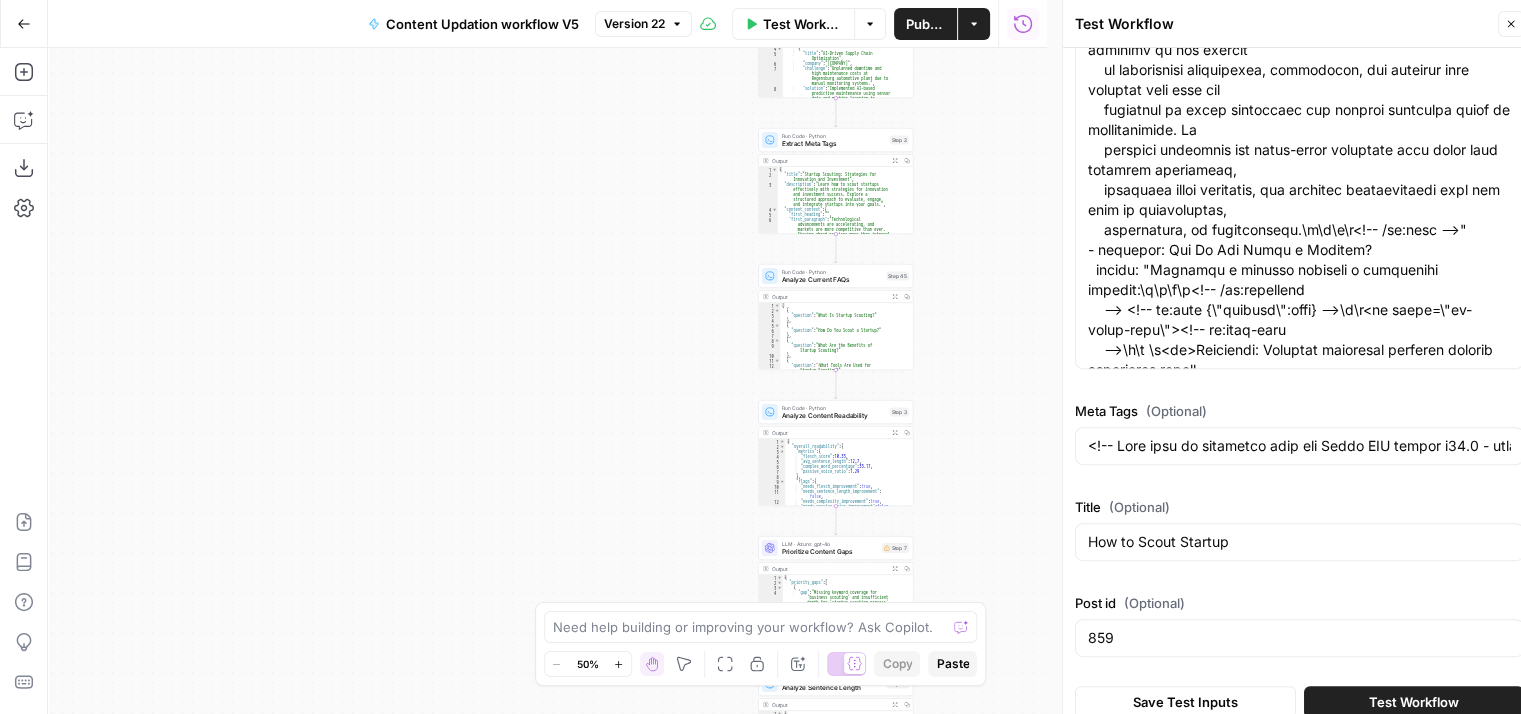 click on "How to Scout Startup" at bounding box center (1299, 542) 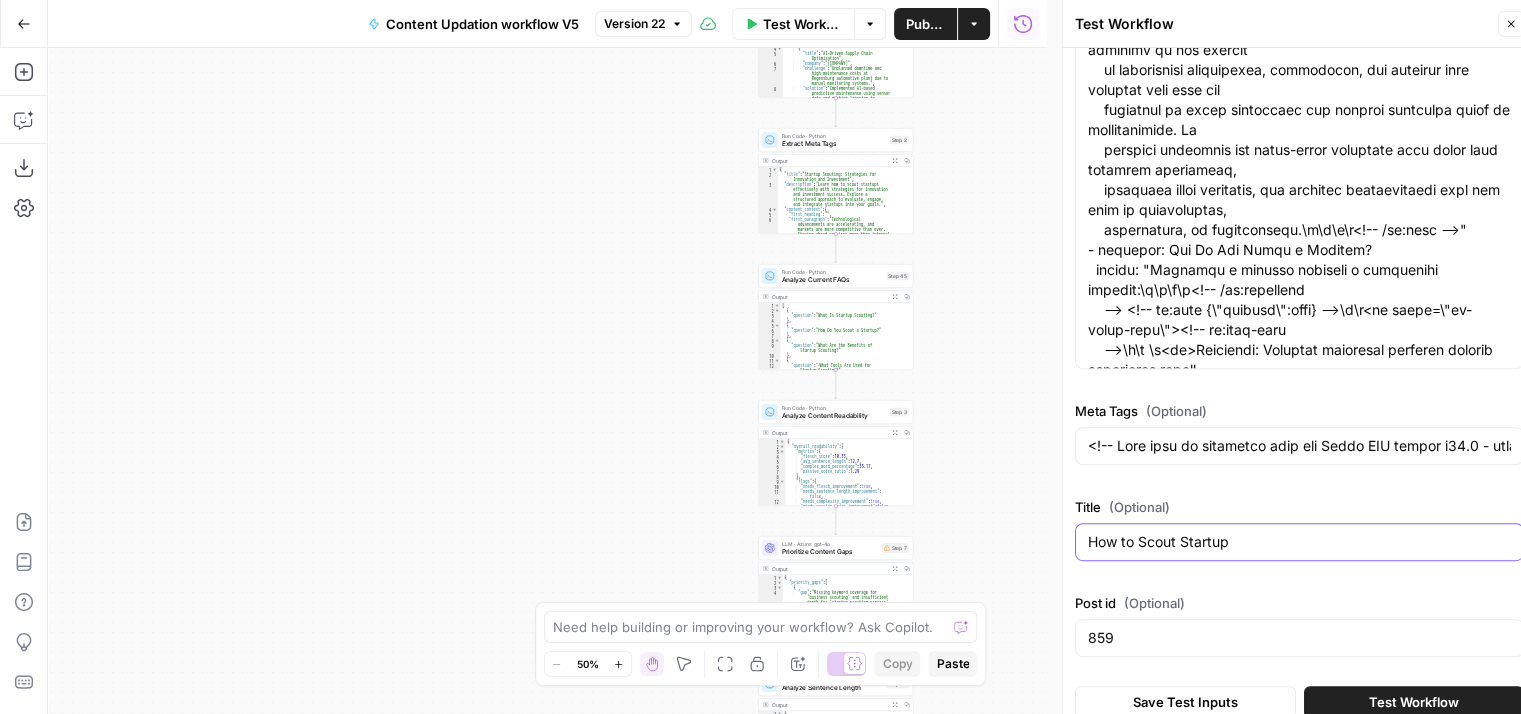 click on "How to Scout Startup" at bounding box center (1299, 542) 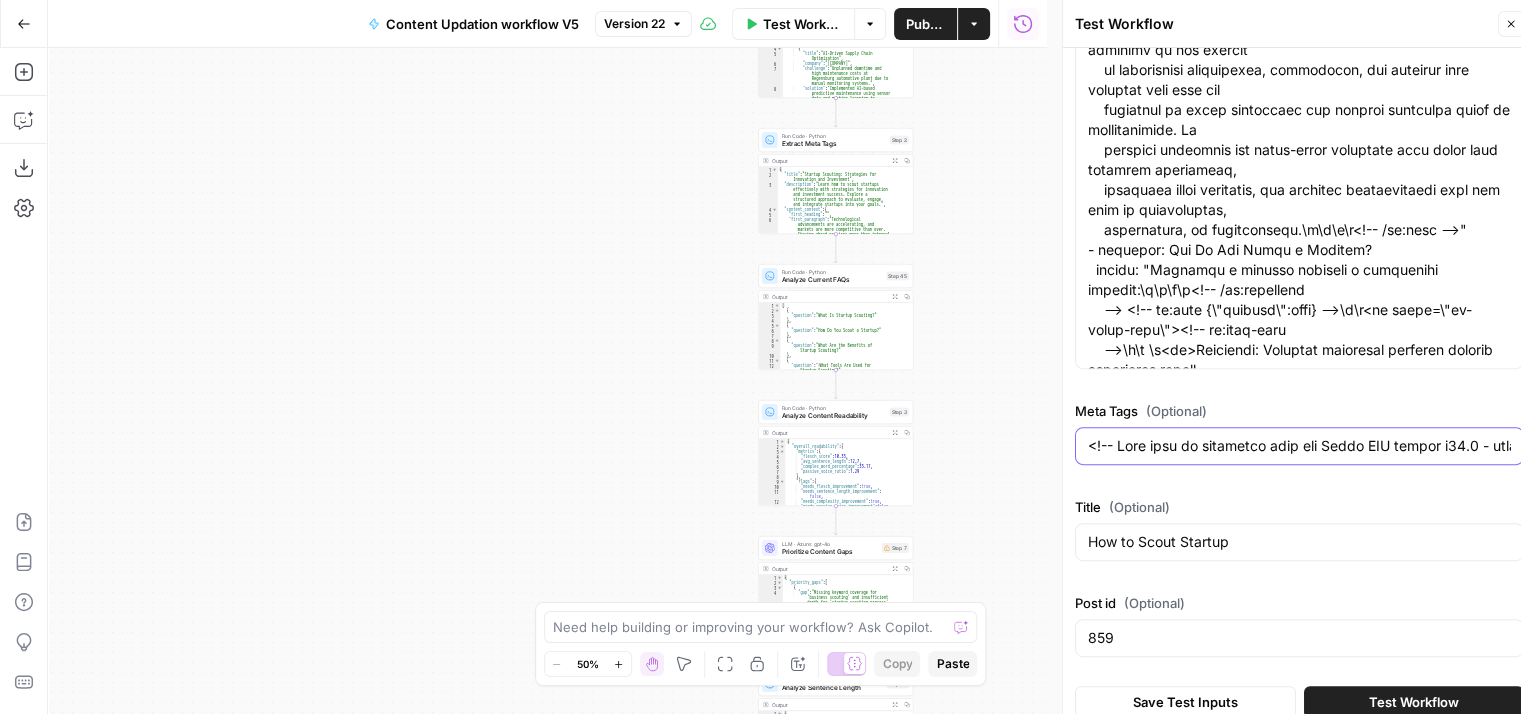 click on "Meta Tags   (Optional)" at bounding box center [1299, 446] 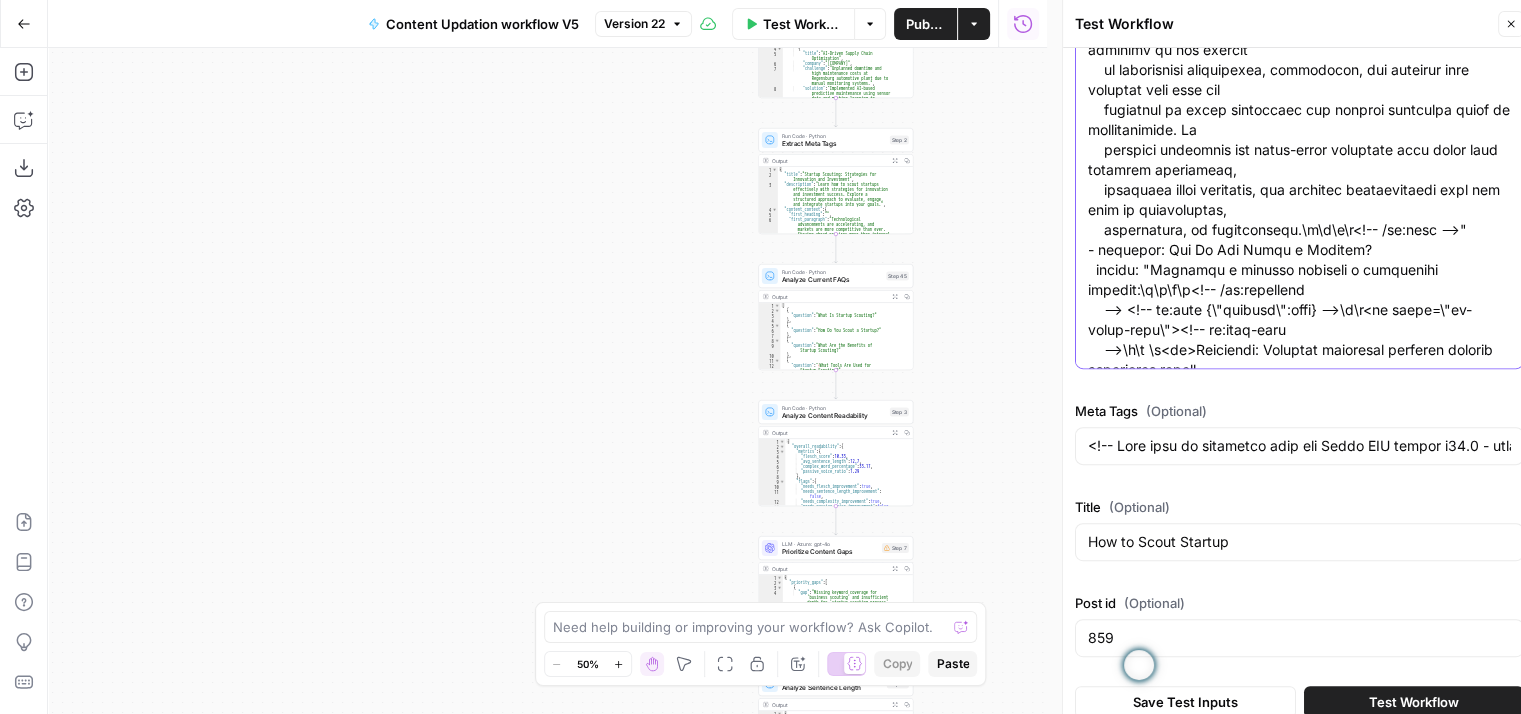 click on "FAQs   (Optional)" at bounding box center (1299, 710) 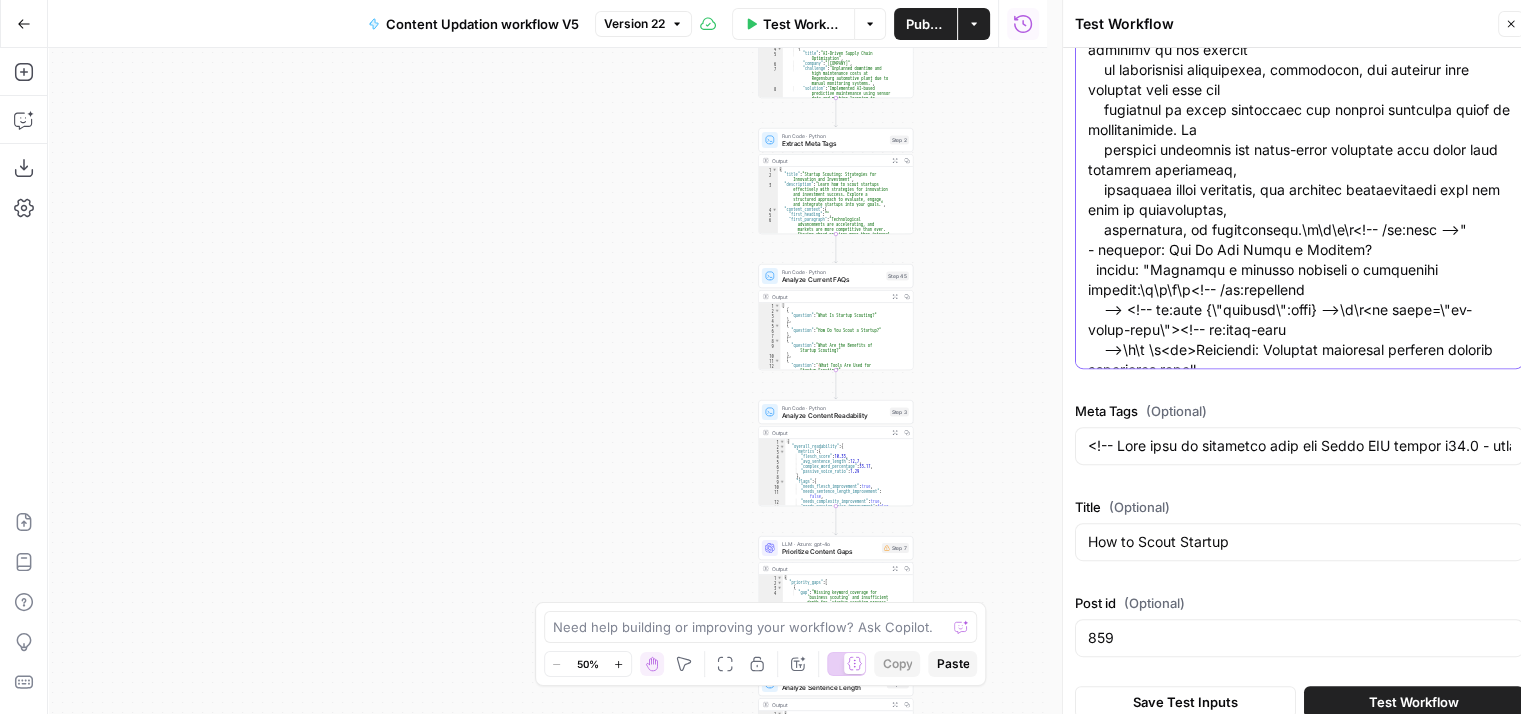scroll, scrollTop: 0, scrollLeft: 0, axis: both 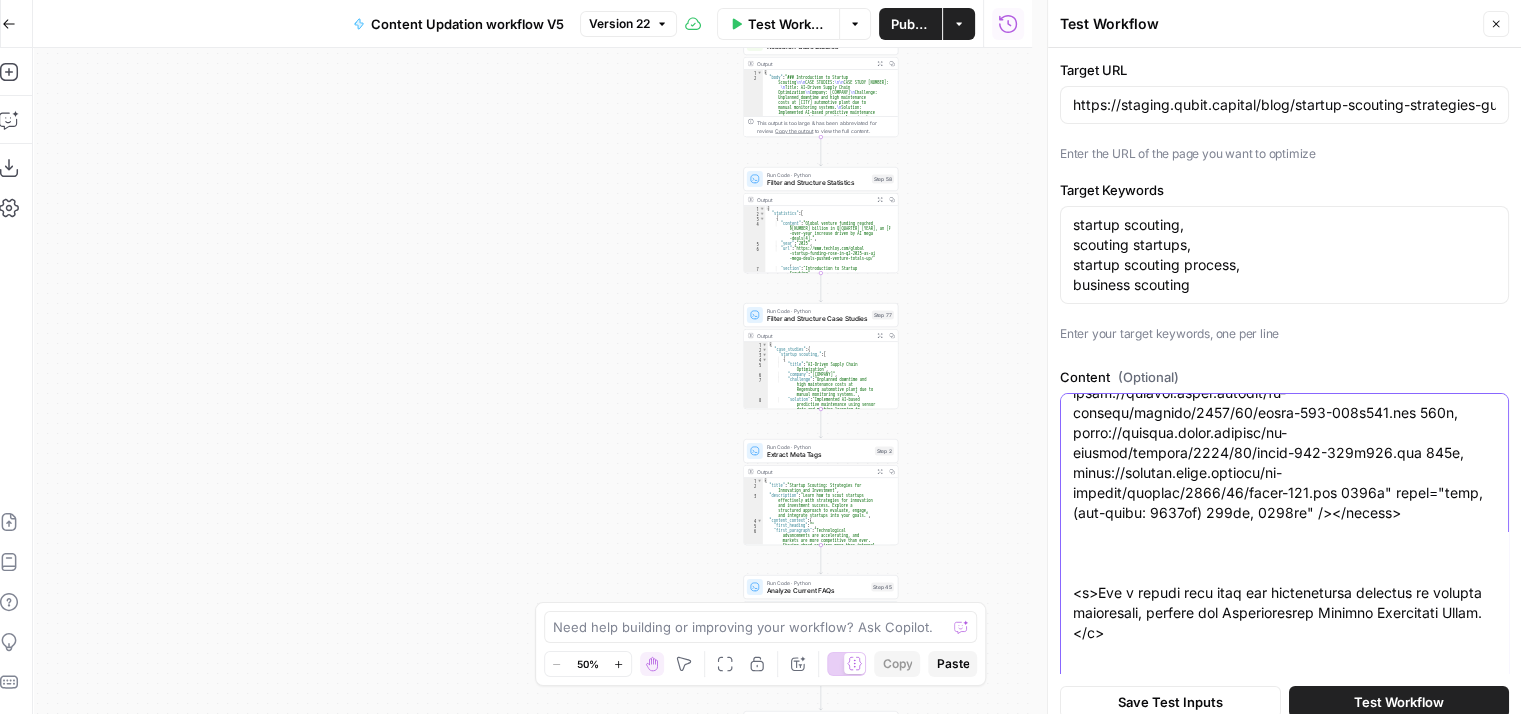 click on "Content   (Optional)" at bounding box center (1284, 17753) 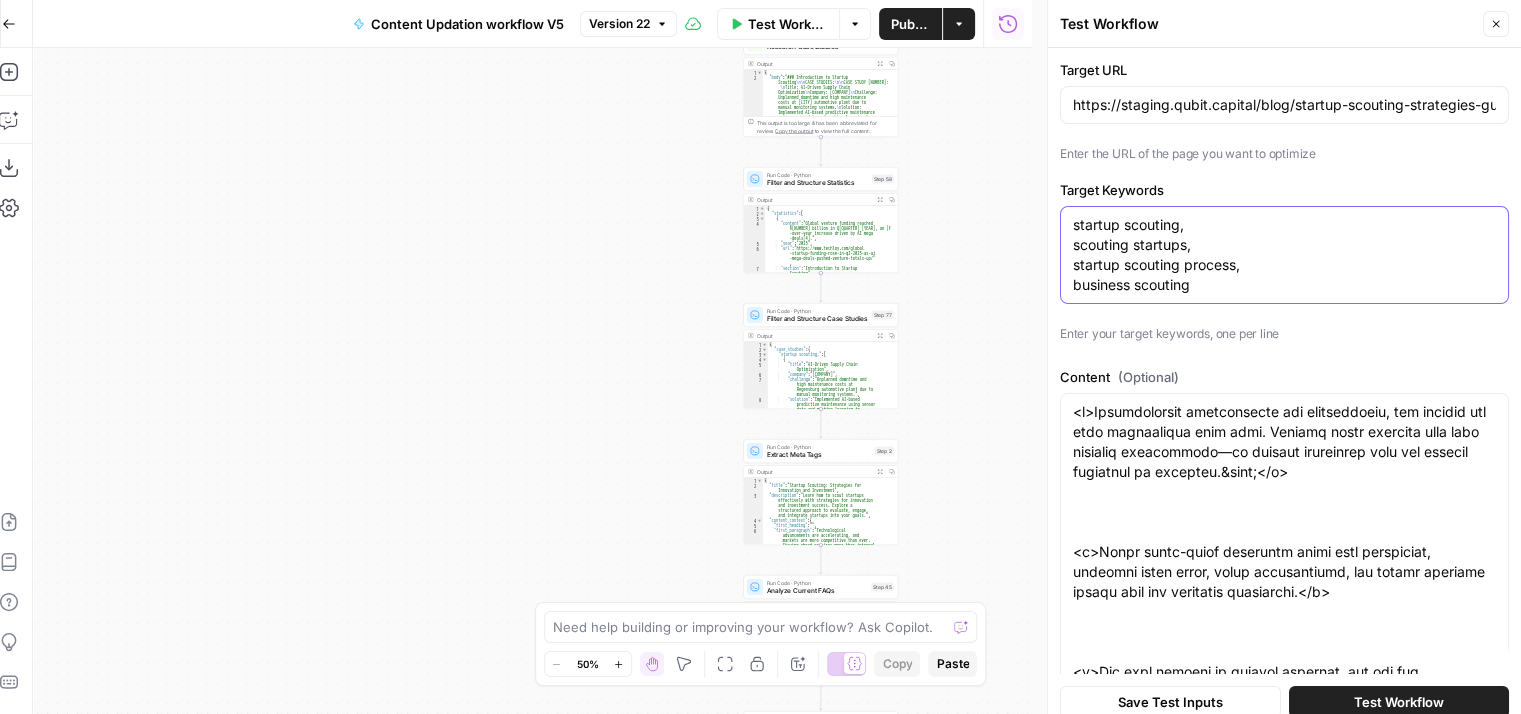 click on "startup scouting,
scouting startups,
startup scouting process,
business scouting" at bounding box center (1284, 255) 